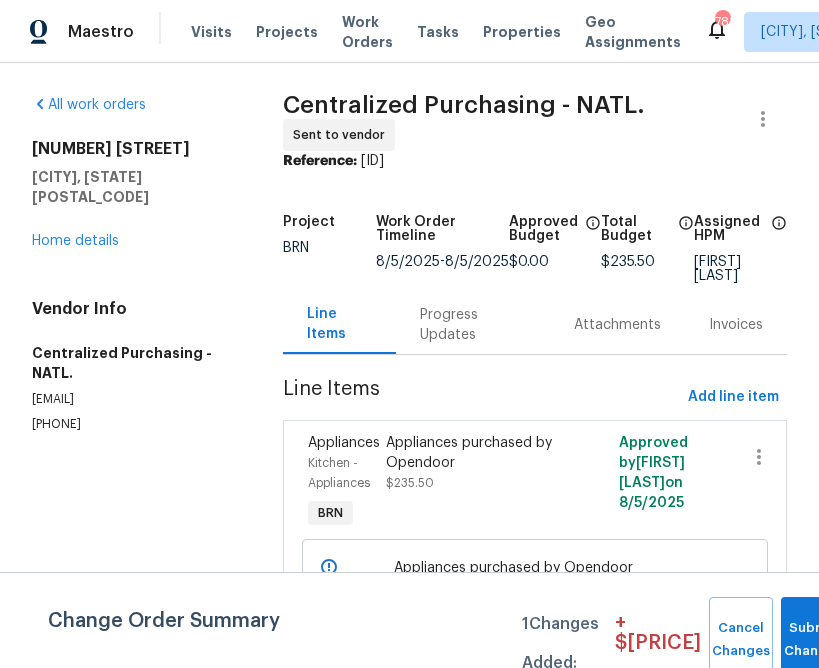 scroll, scrollTop: 0, scrollLeft: 0, axis: both 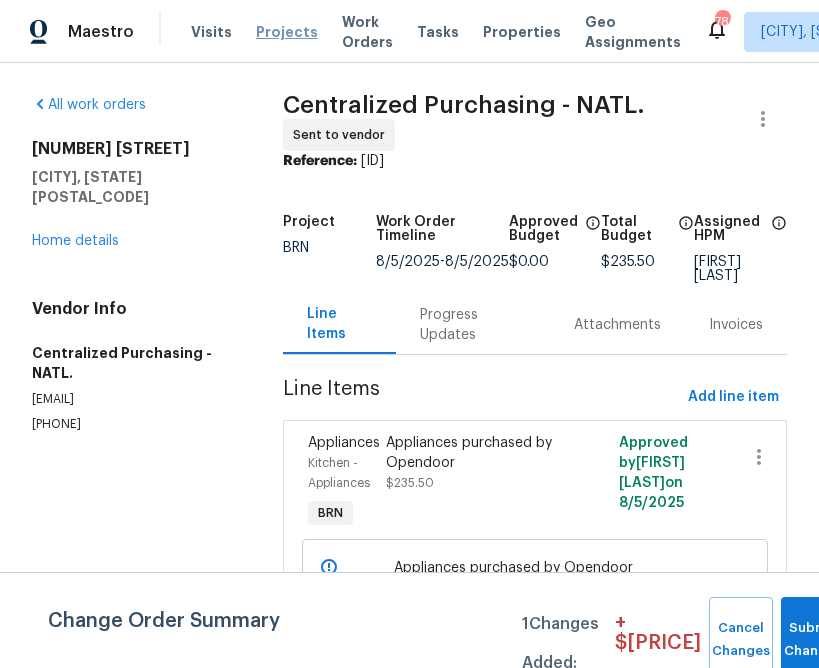 click on "Projects" at bounding box center (287, 32) 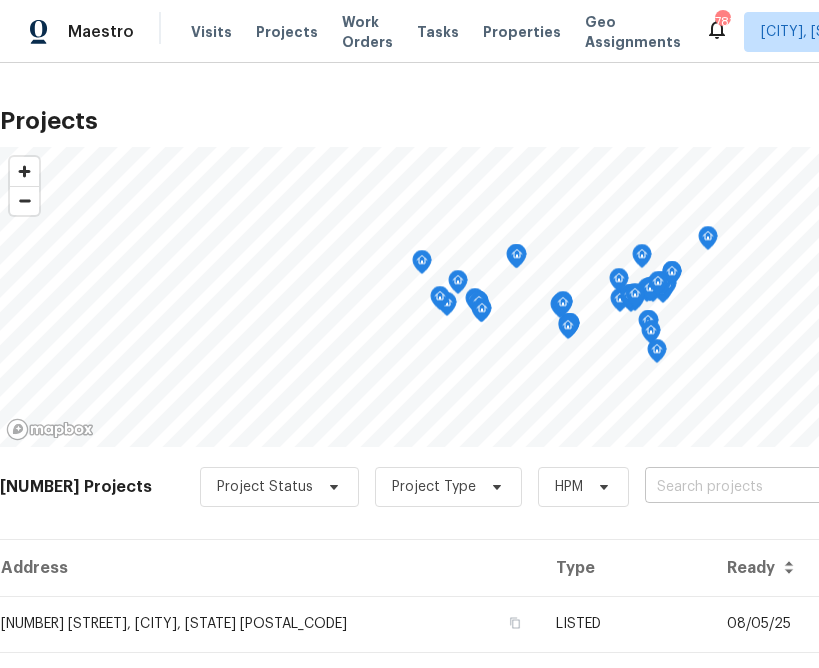 click at bounding box center [759, 487] 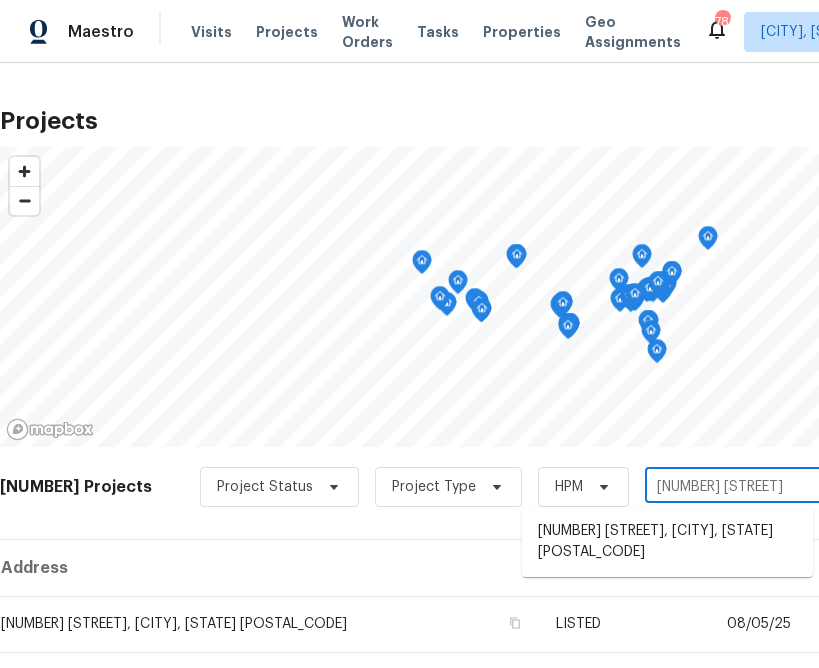 type on "[NUMBER] [STREET]" 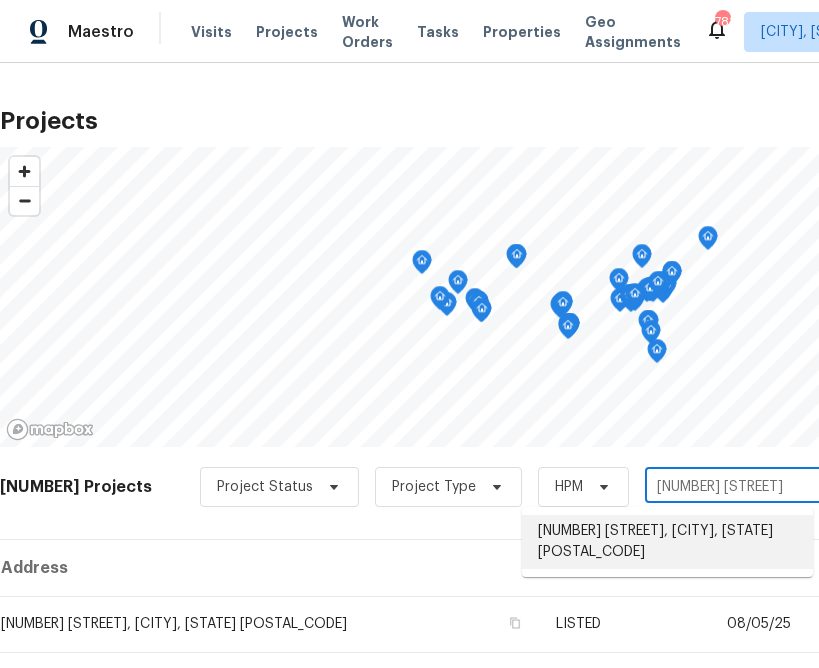 click on "[NUMBER] [STREET], [CITY], [STATE] [POSTAL_CODE]" at bounding box center [667, 542] 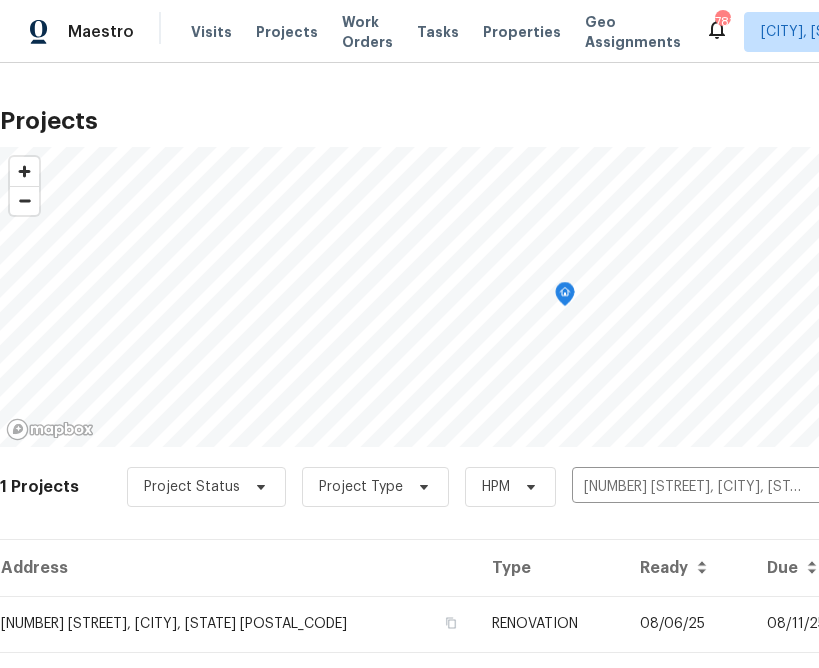 scroll, scrollTop: 48, scrollLeft: 0, axis: vertical 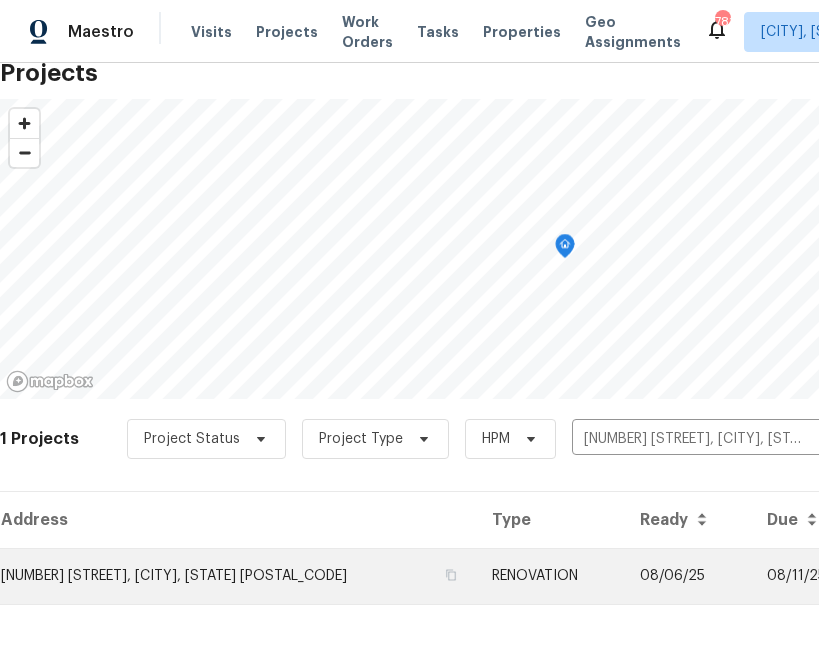 click on "[NUMBER] [STREET], [CITY], [STATE] [POSTAL_CODE]" at bounding box center (238, 576) 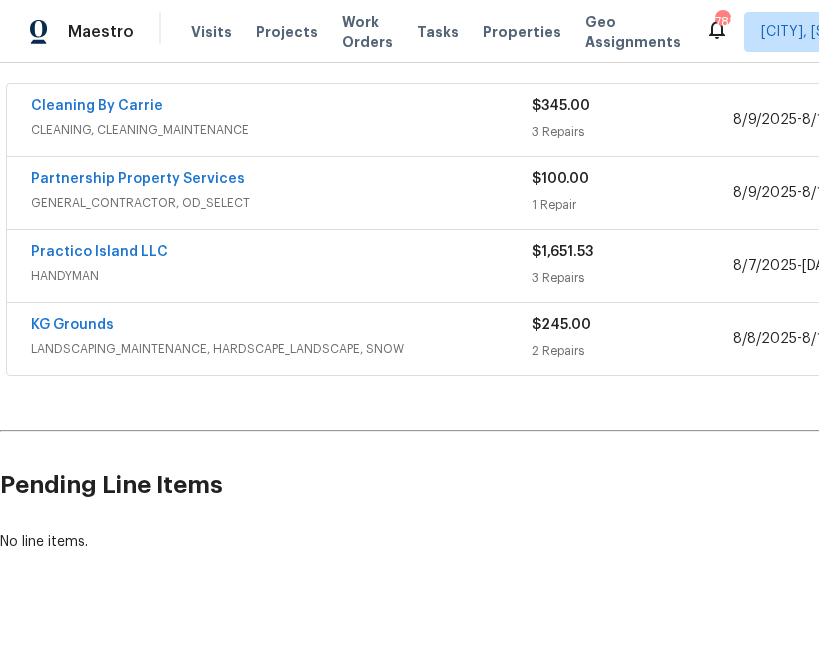 scroll, scrollTop: 383, scrollLeft: 311, axis: both 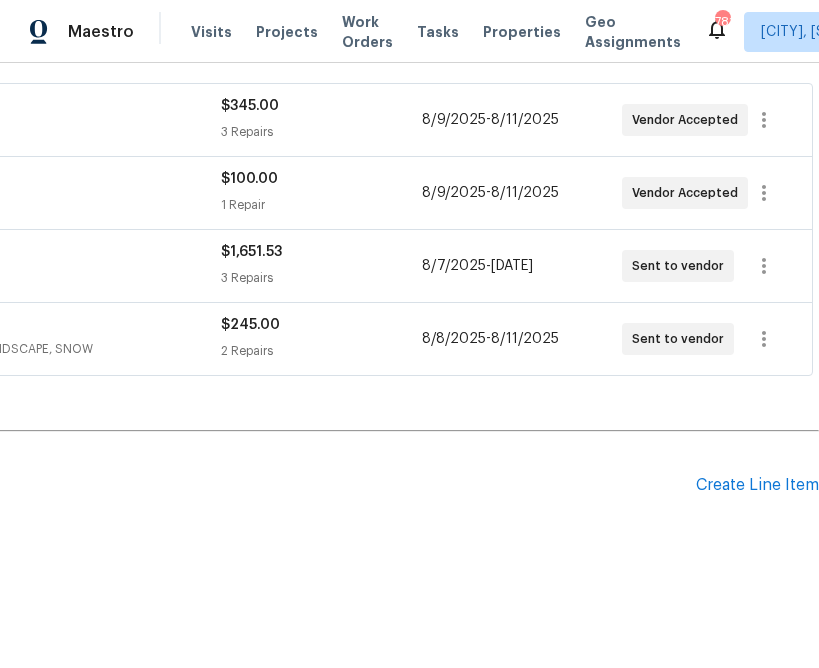 click at bounding box center [0, 668] 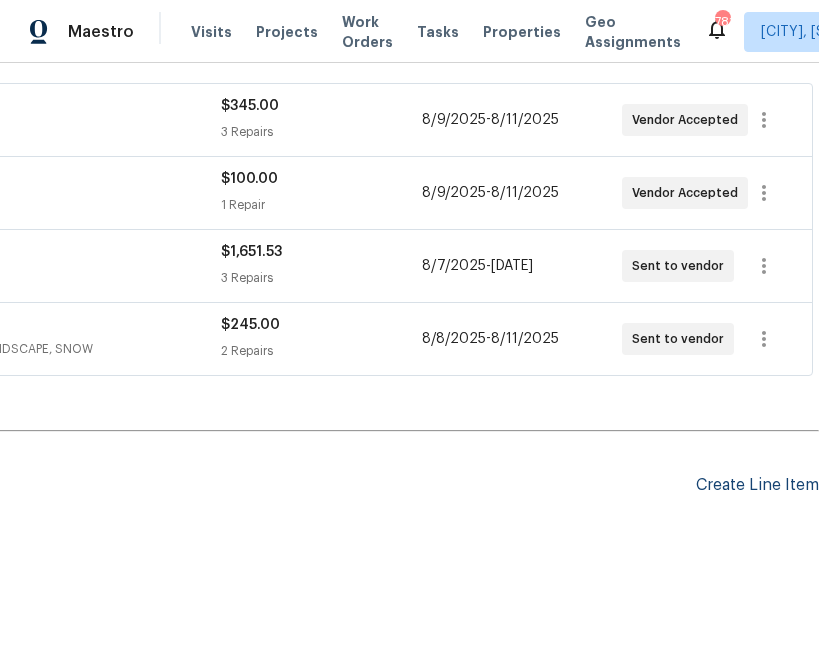 click on "Create Line Item" at bounding box center [757, 485] 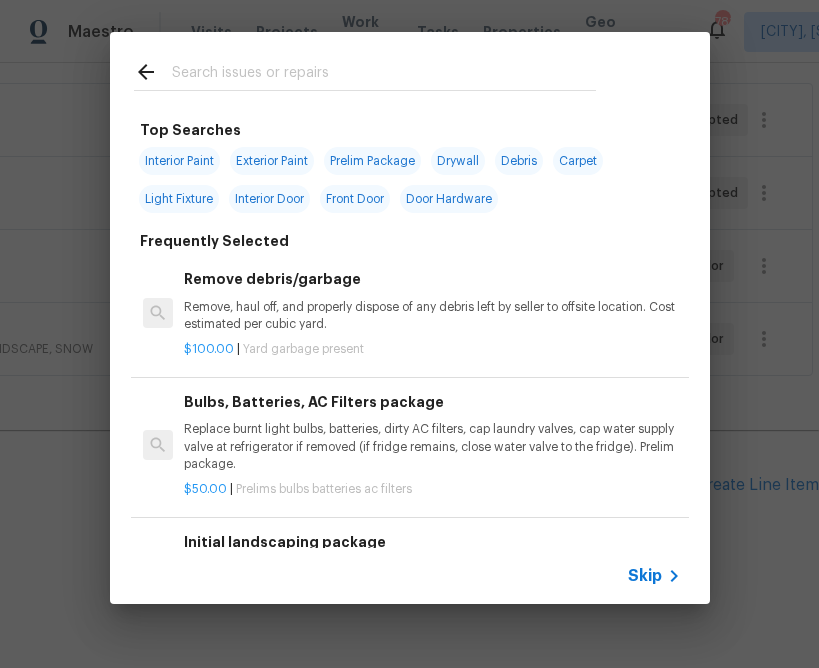 click on "Skip" at bounding box center [410, 576] 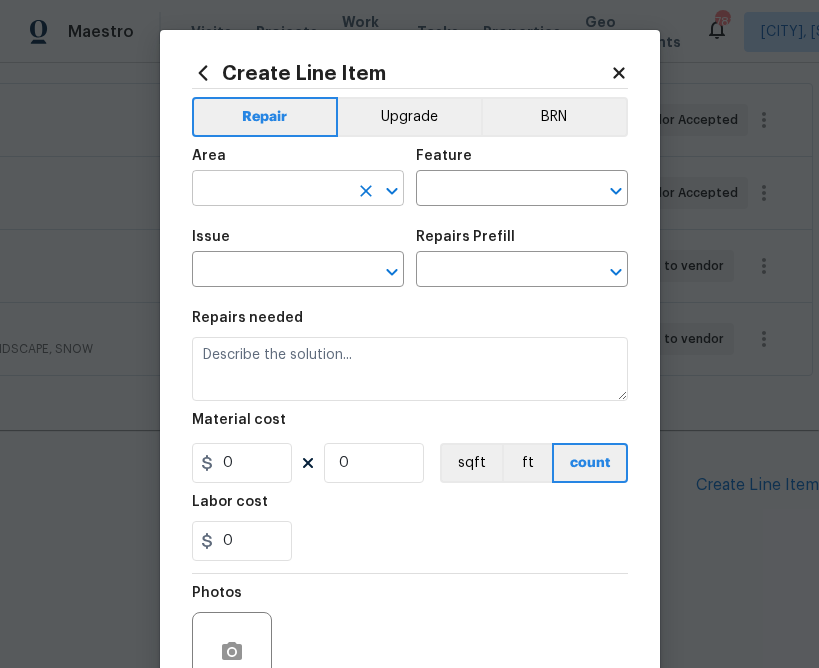 click at bounding box center [270, 190] 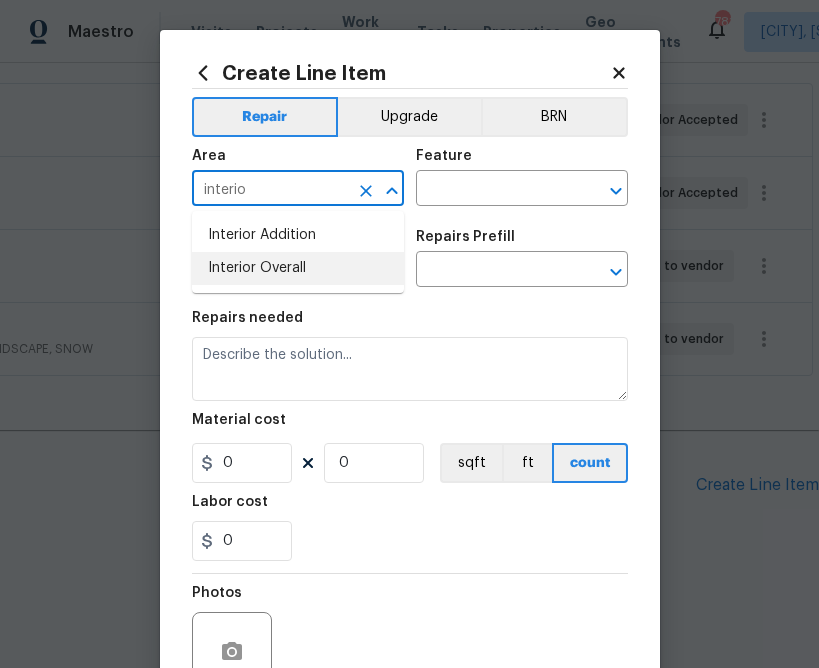 click on "Interior Overall" at bounding box center (298, 268) 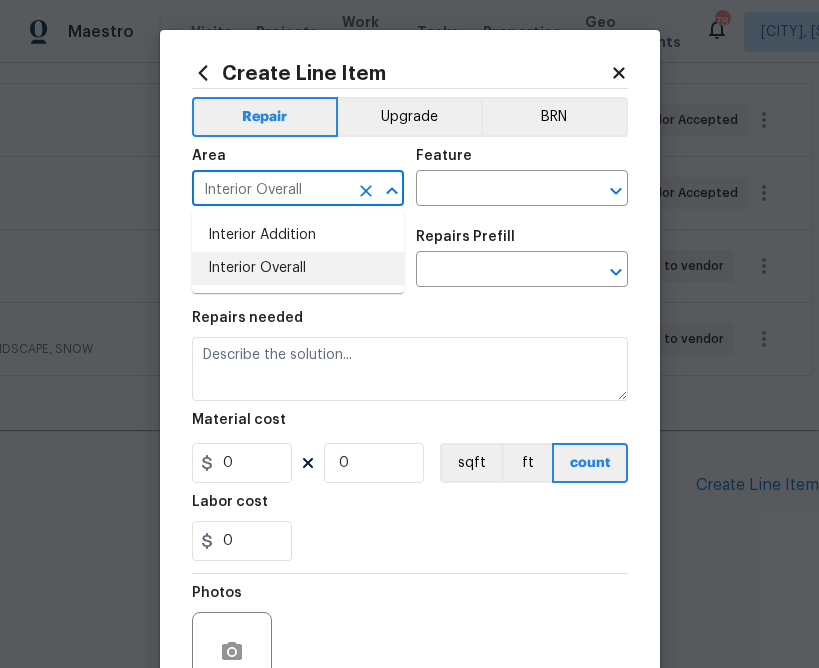 type on "Interior Overall" 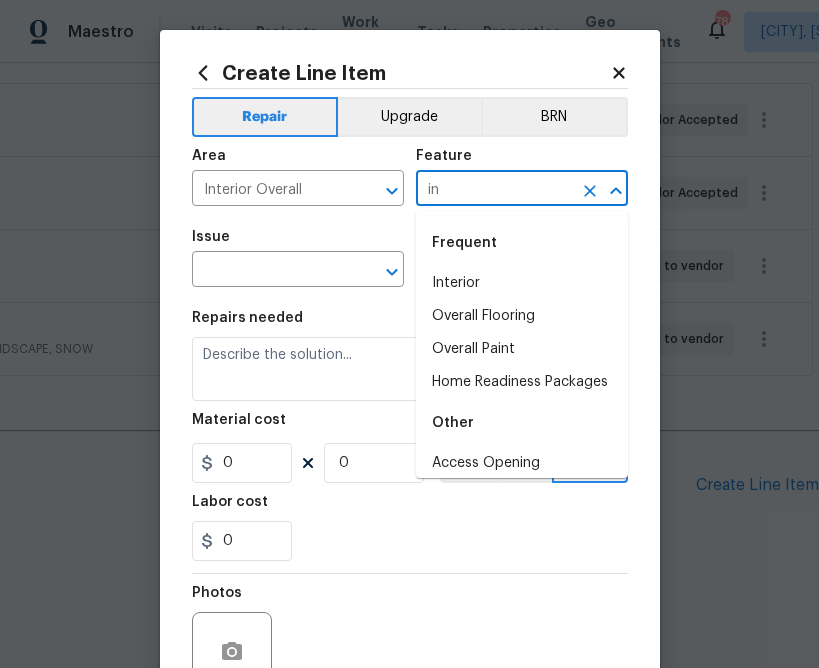 type on "i" 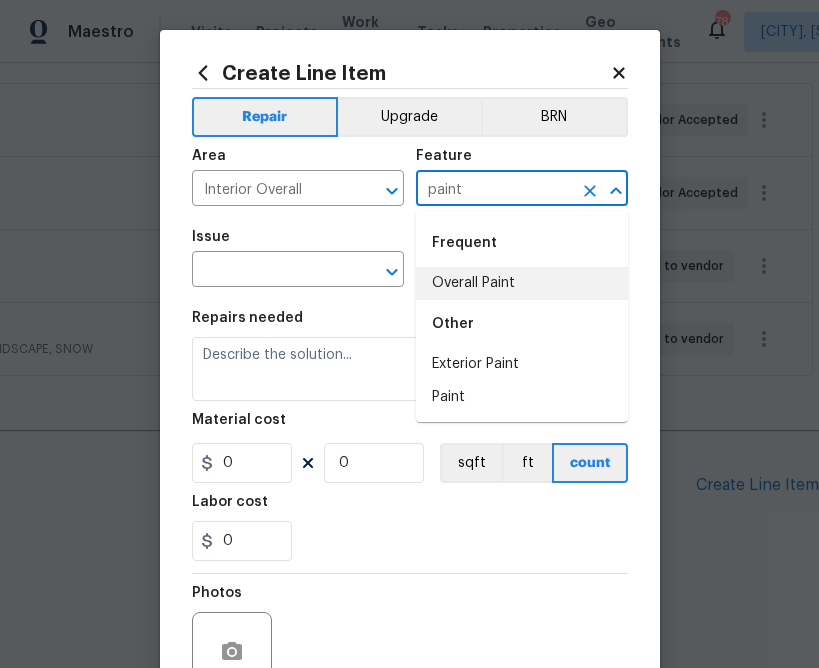 click on "Overall Paint" at bounding box center [522, 283] 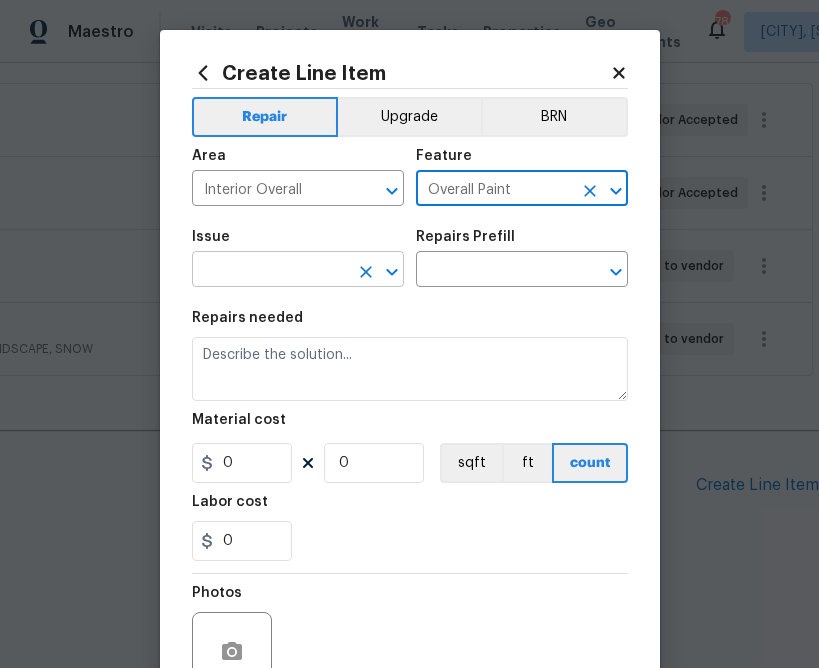 type on "Overall Paint" 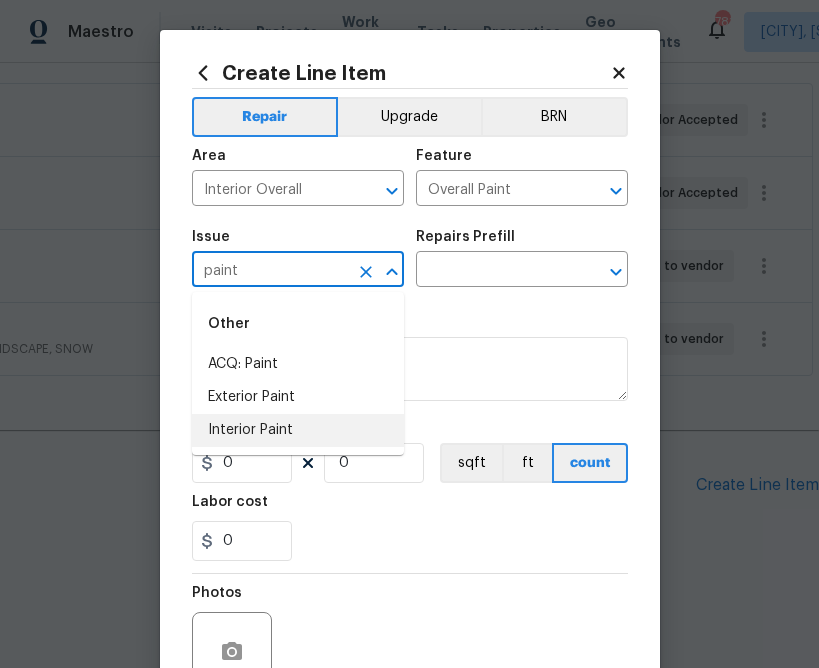 click on "Interior Paint" at bounding box center (298, 430) 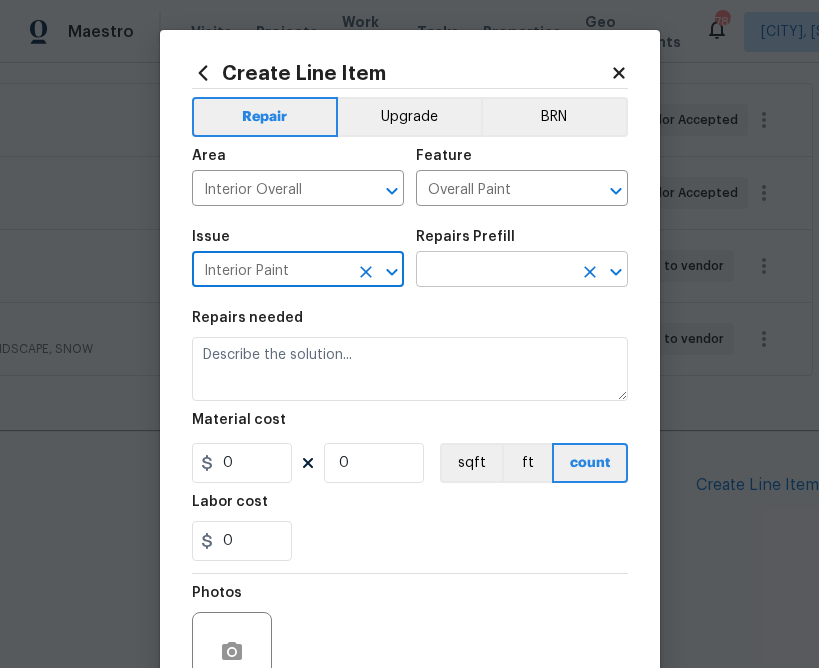 type on "Interior Paint" 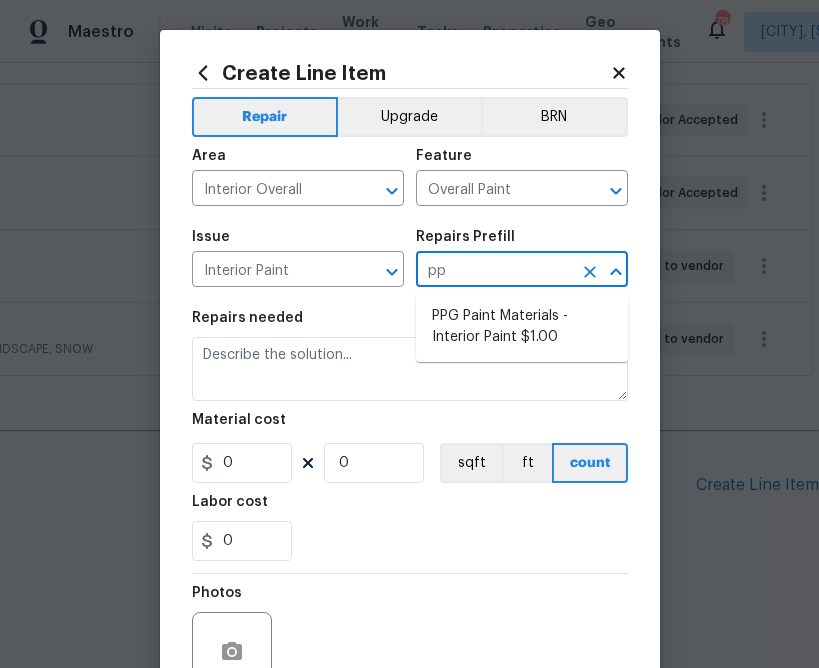 type on "ppg" 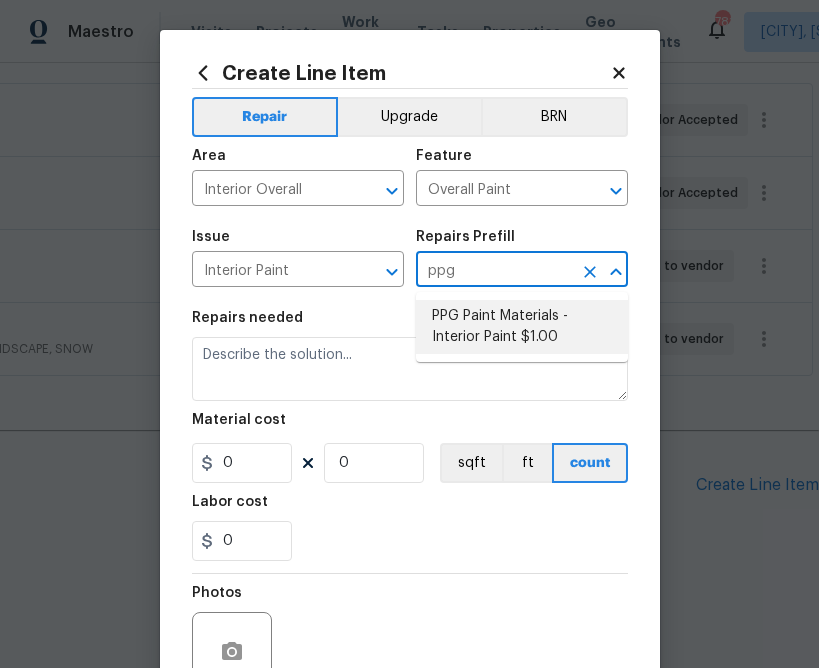click on "PPG Paint Materials - Interior Paint $1.00" at bounding box center (522, 327) 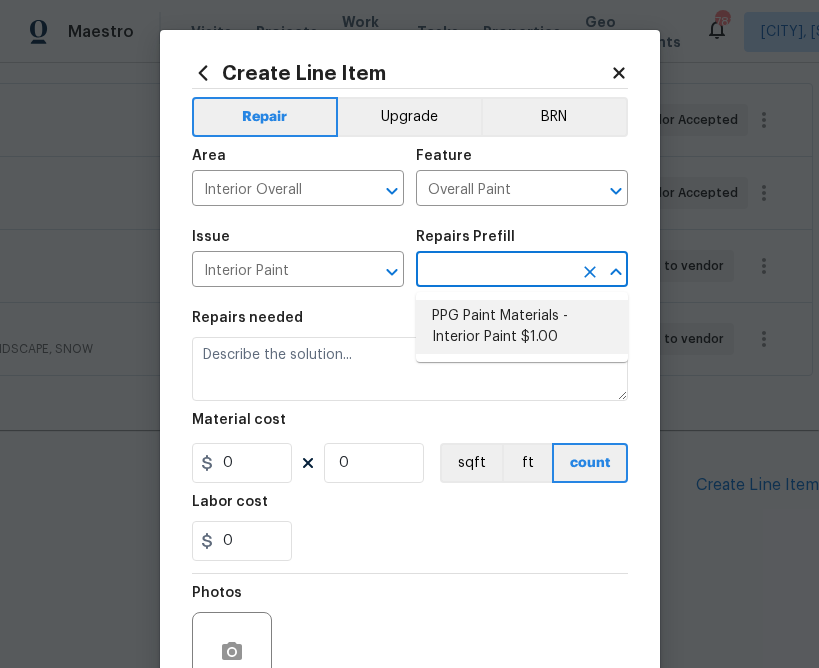 type on "PPG Paint Materials - Interior Paint $1.00" 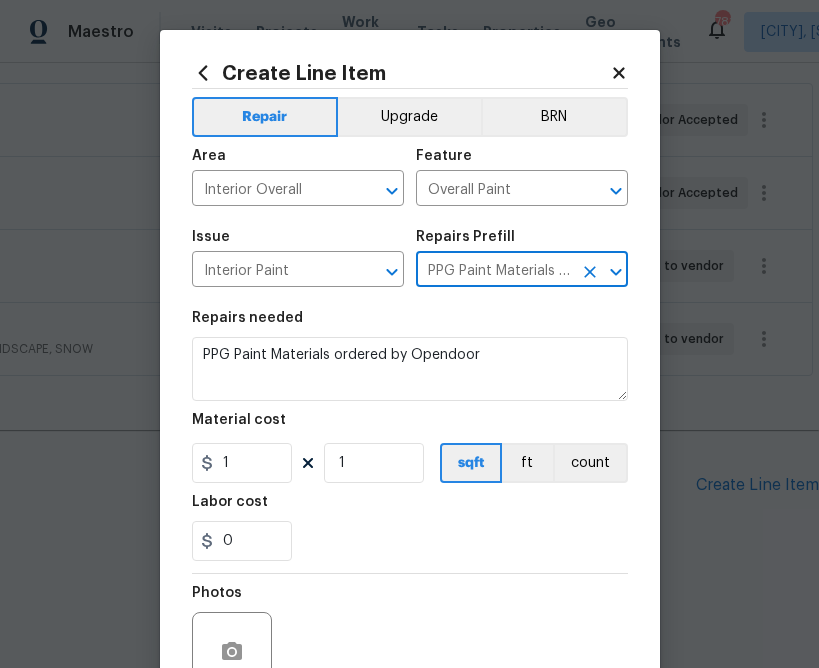 type on "PPG Paint Materials - Interior Paint $1.00" 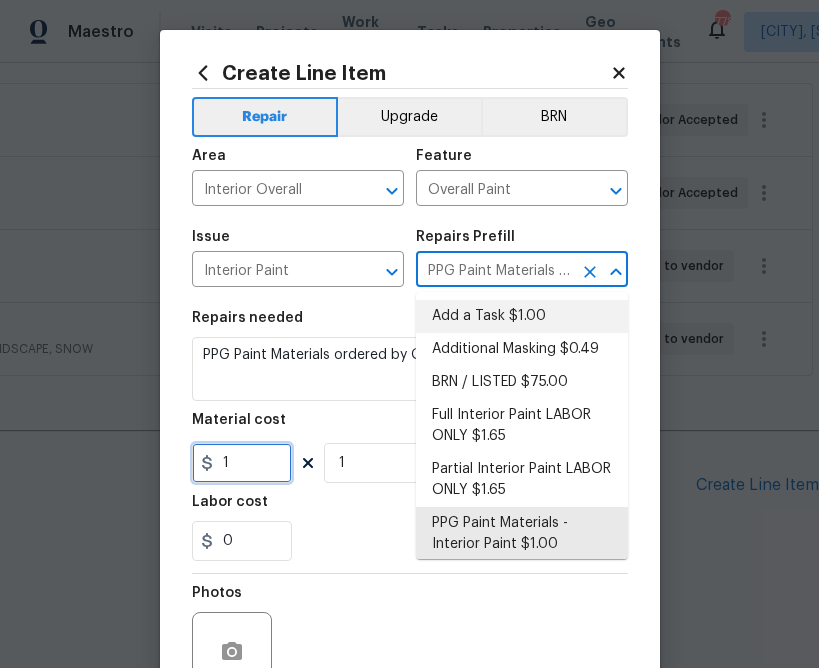 click on "1" at bounding box center [242, 463] 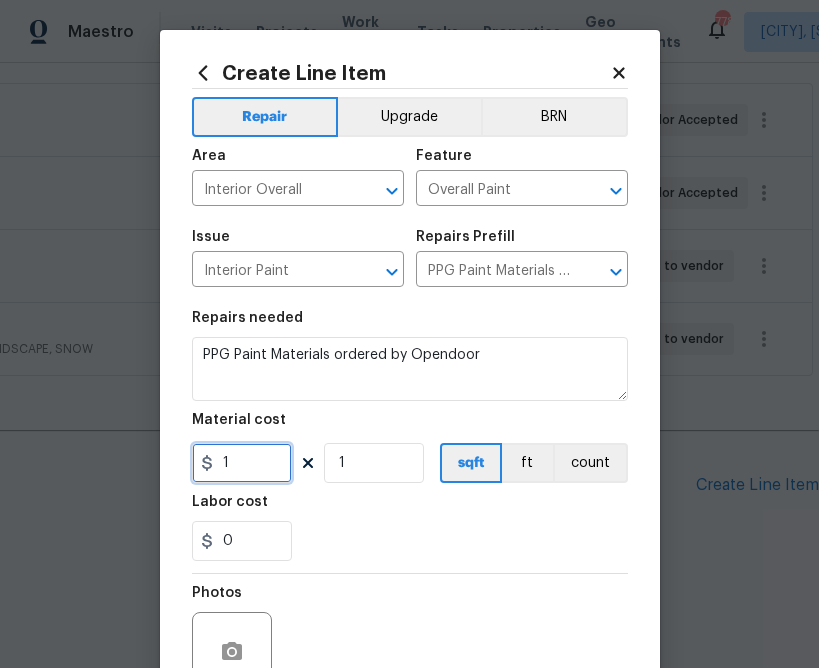 click on "1" at bounding box center (242, 463) 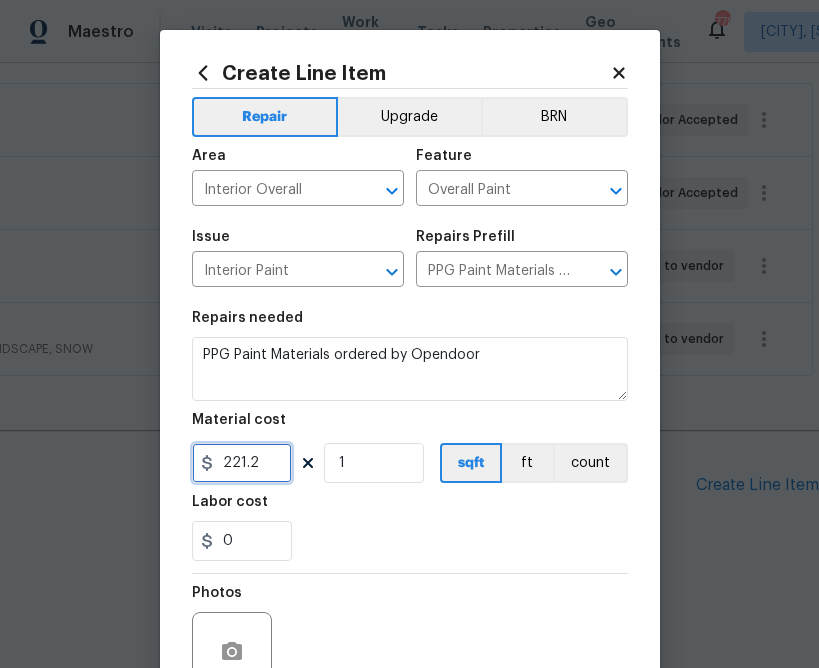 type on "221.2" 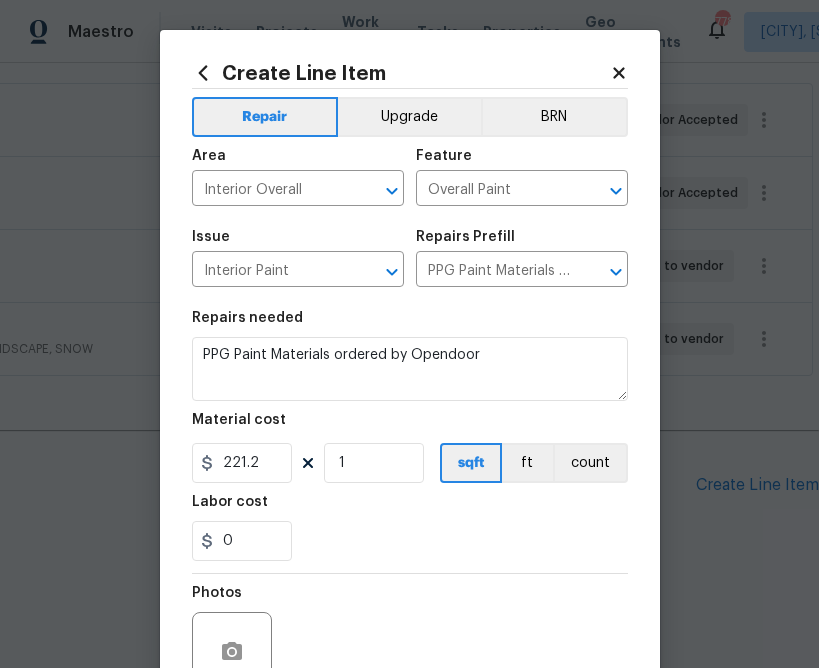 click on "0" at bounding box center (410, 541) 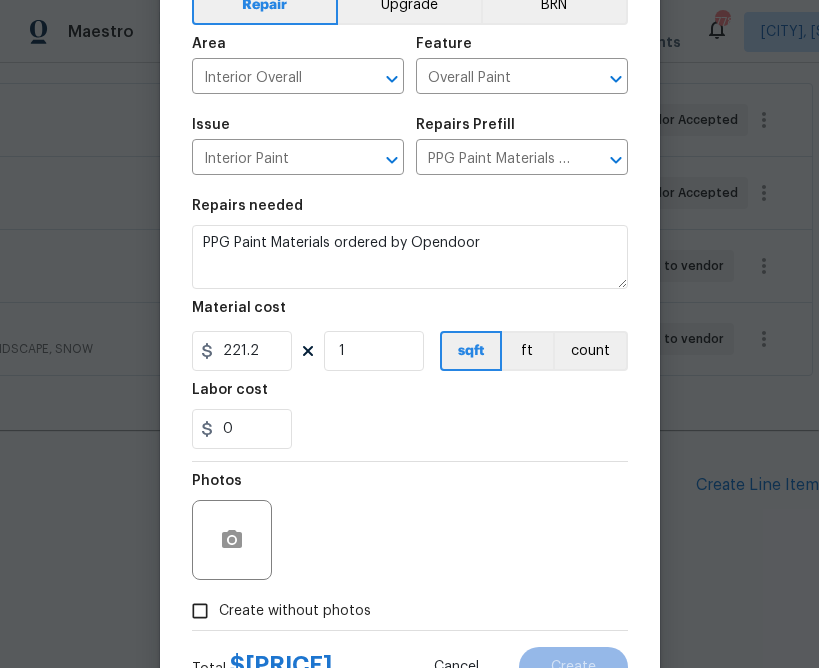 scroll, scrollTop: 194, scrollLeft: 0, axis: vertical 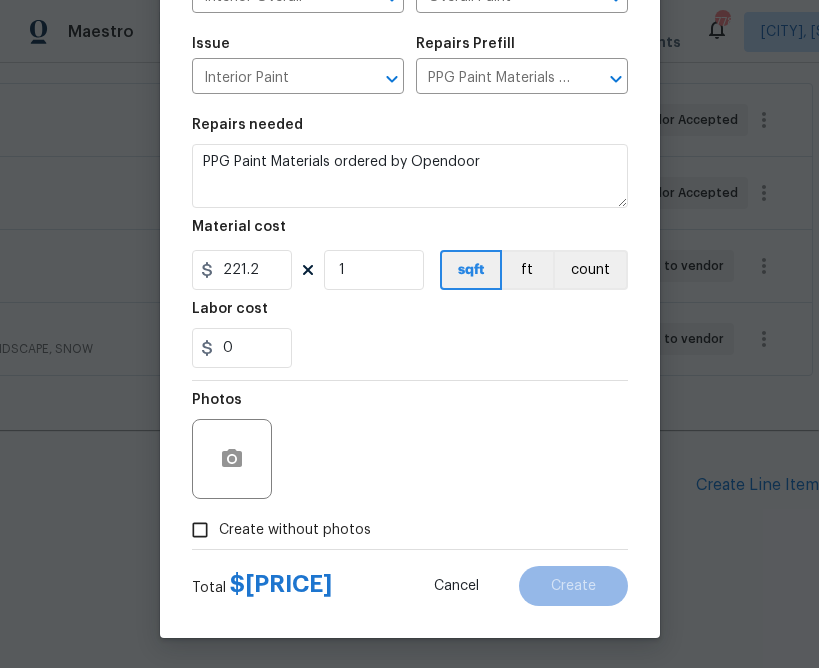 click on "Create without photos" at bounding box center (295, 530) 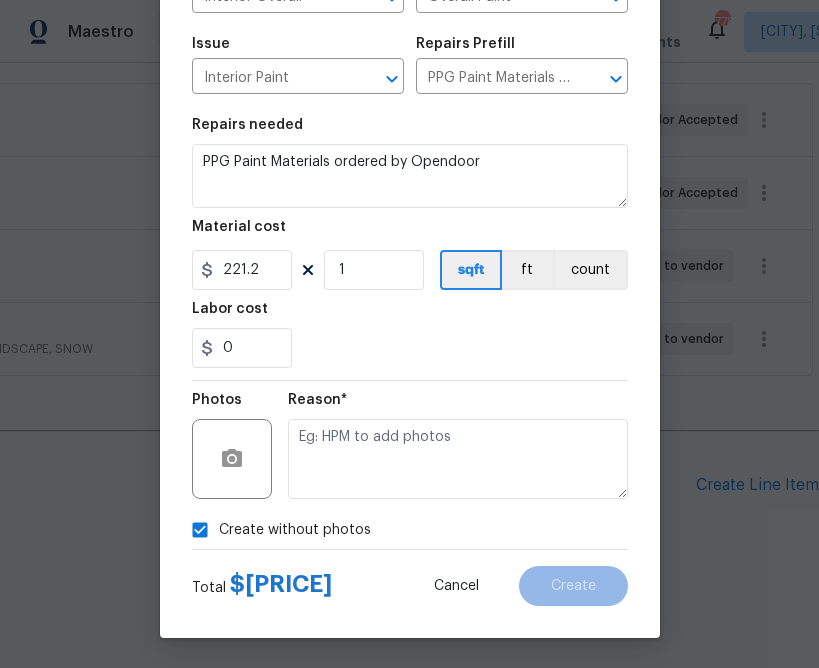 click at bounding box center (458, 459) 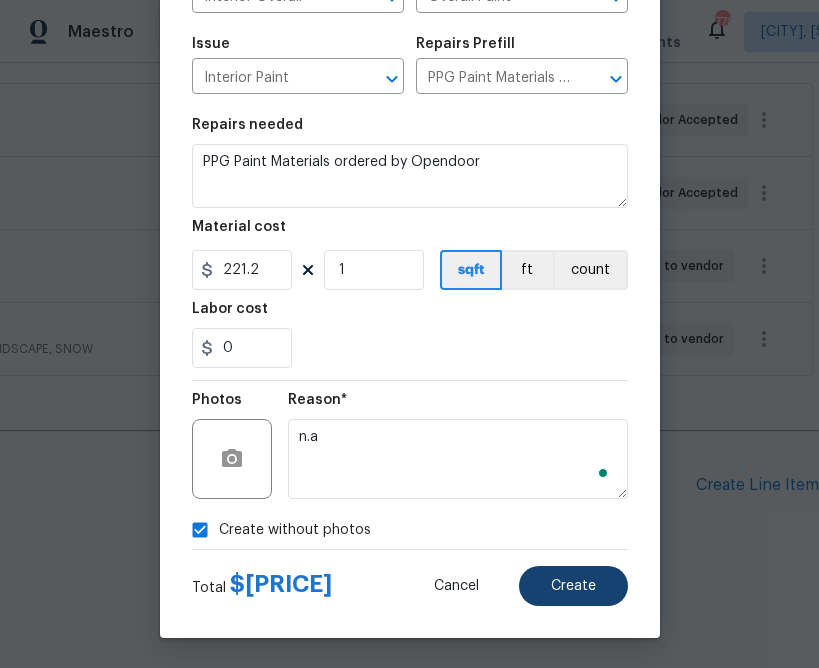 type on "n.a" 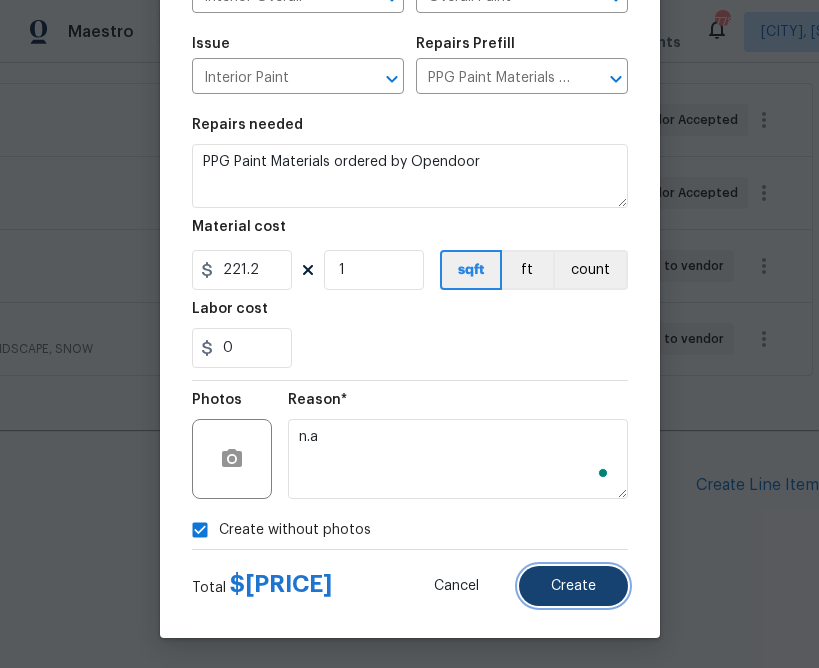 click on "Create" at bounding box center (573, 586) 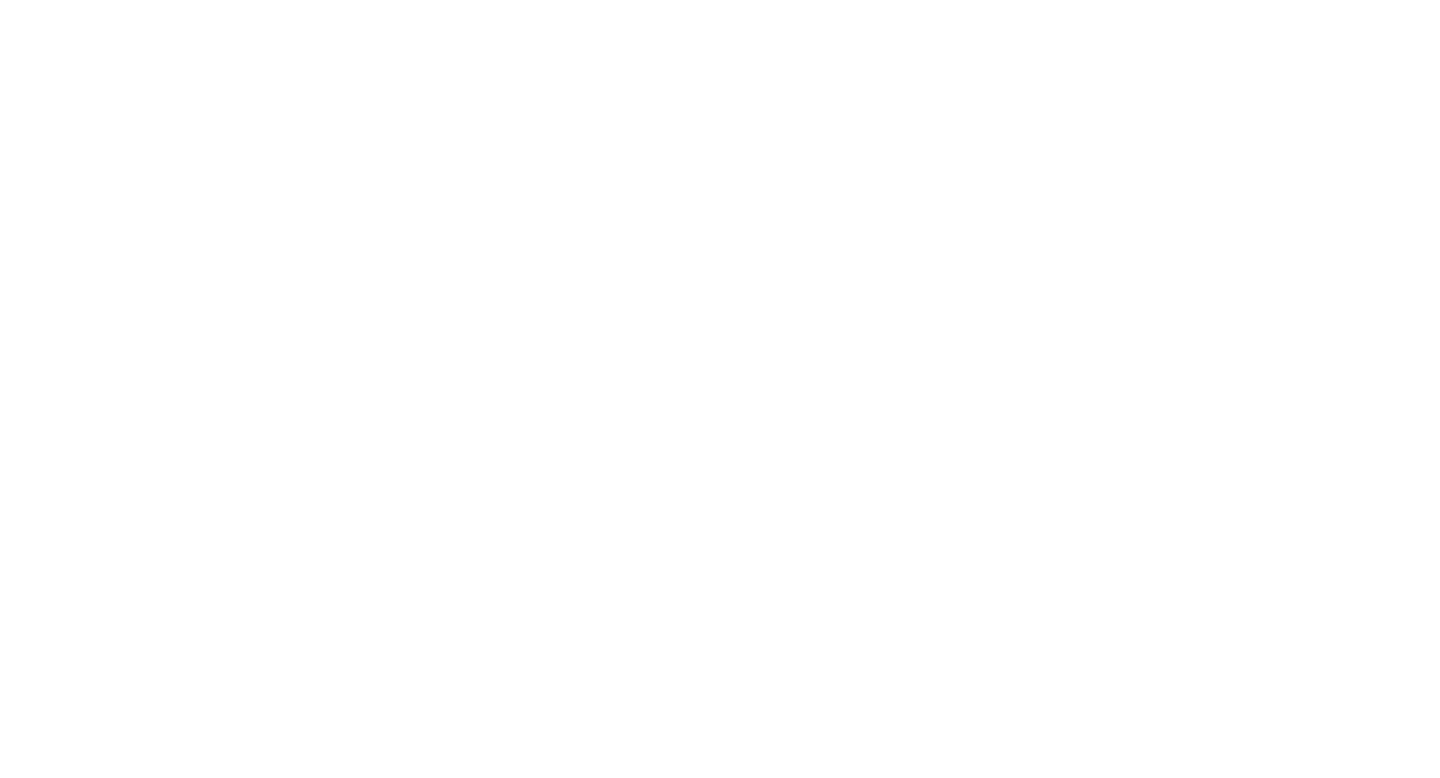 scroll, scrollTop: 0, scrollLeft: 0, axis: both 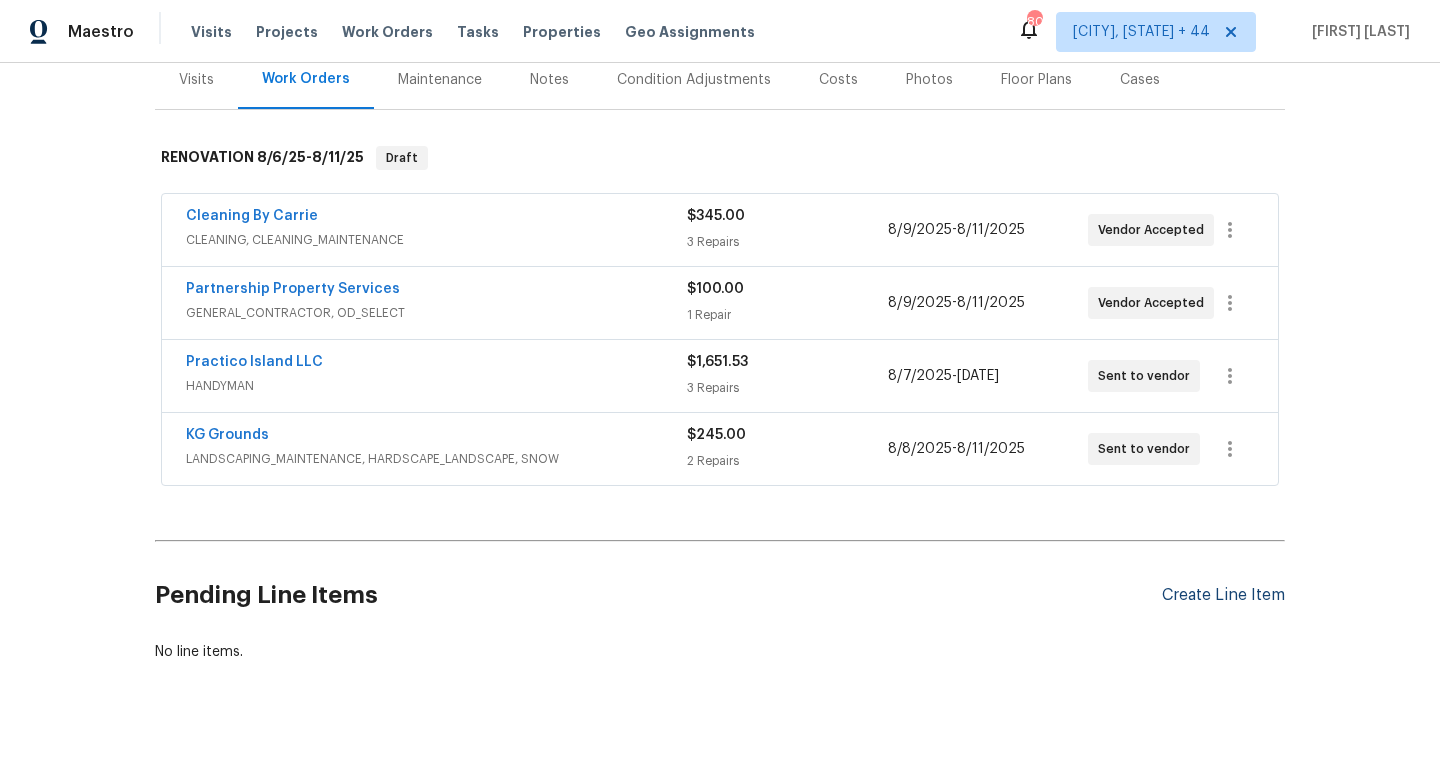 click on "Create Line Item" at bounding box center [1223, 595] 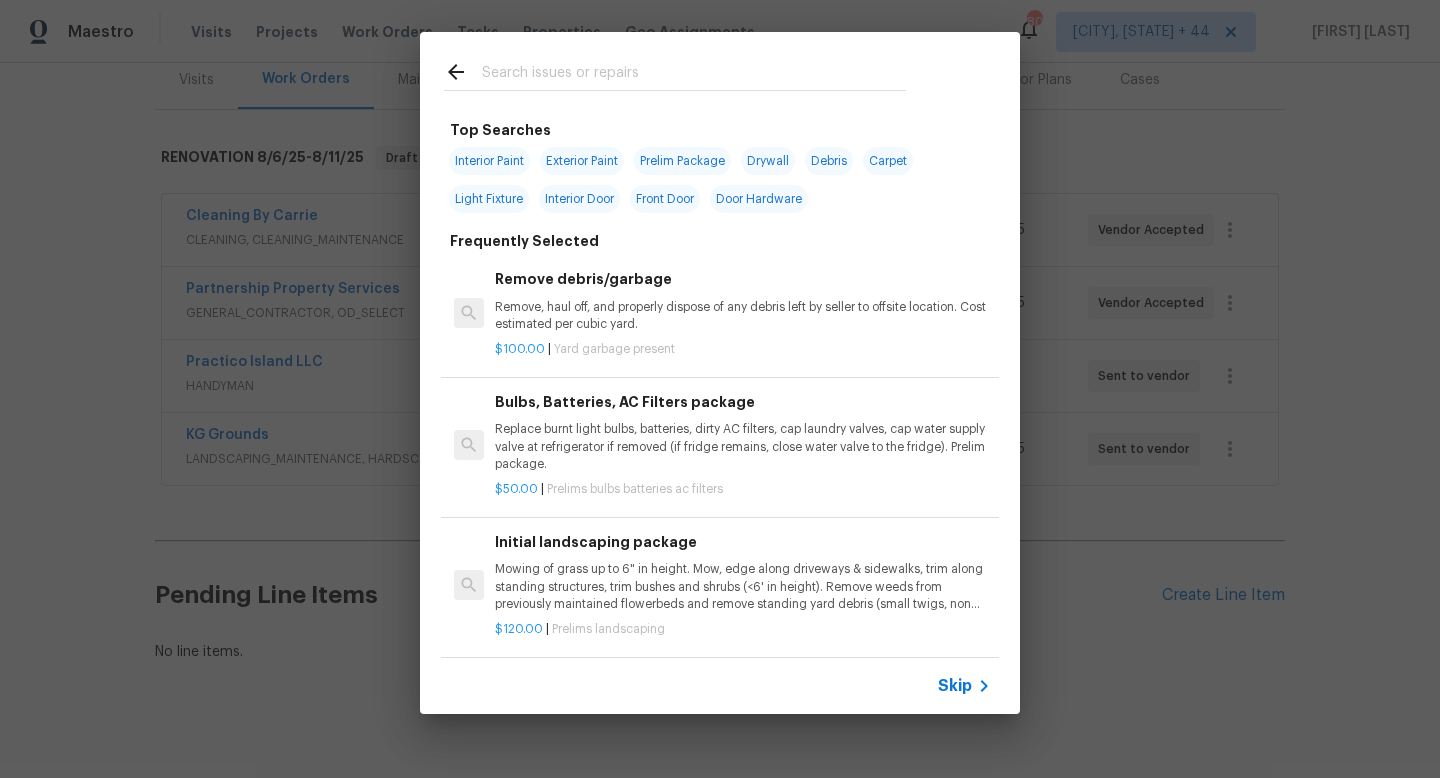 click 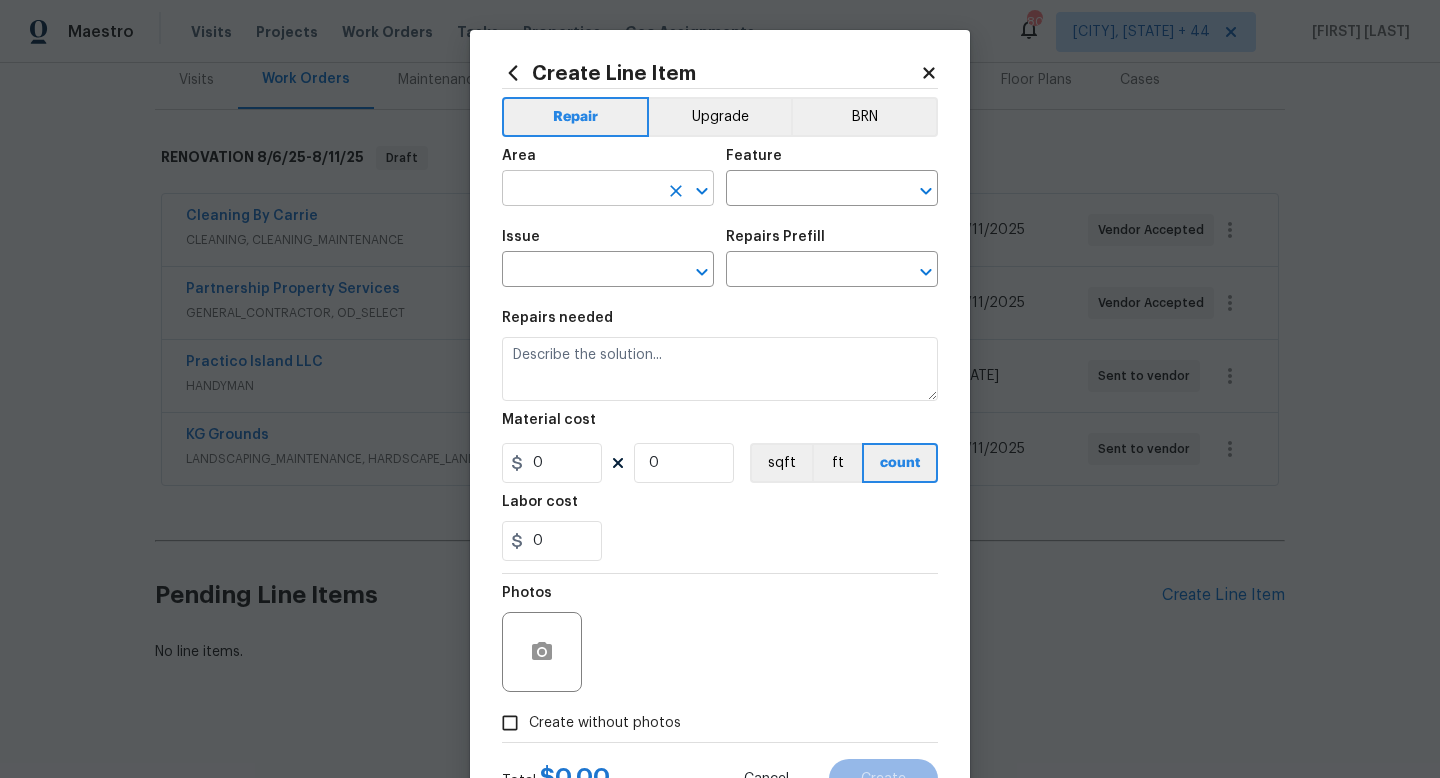 click at bounding box center (580, 190) 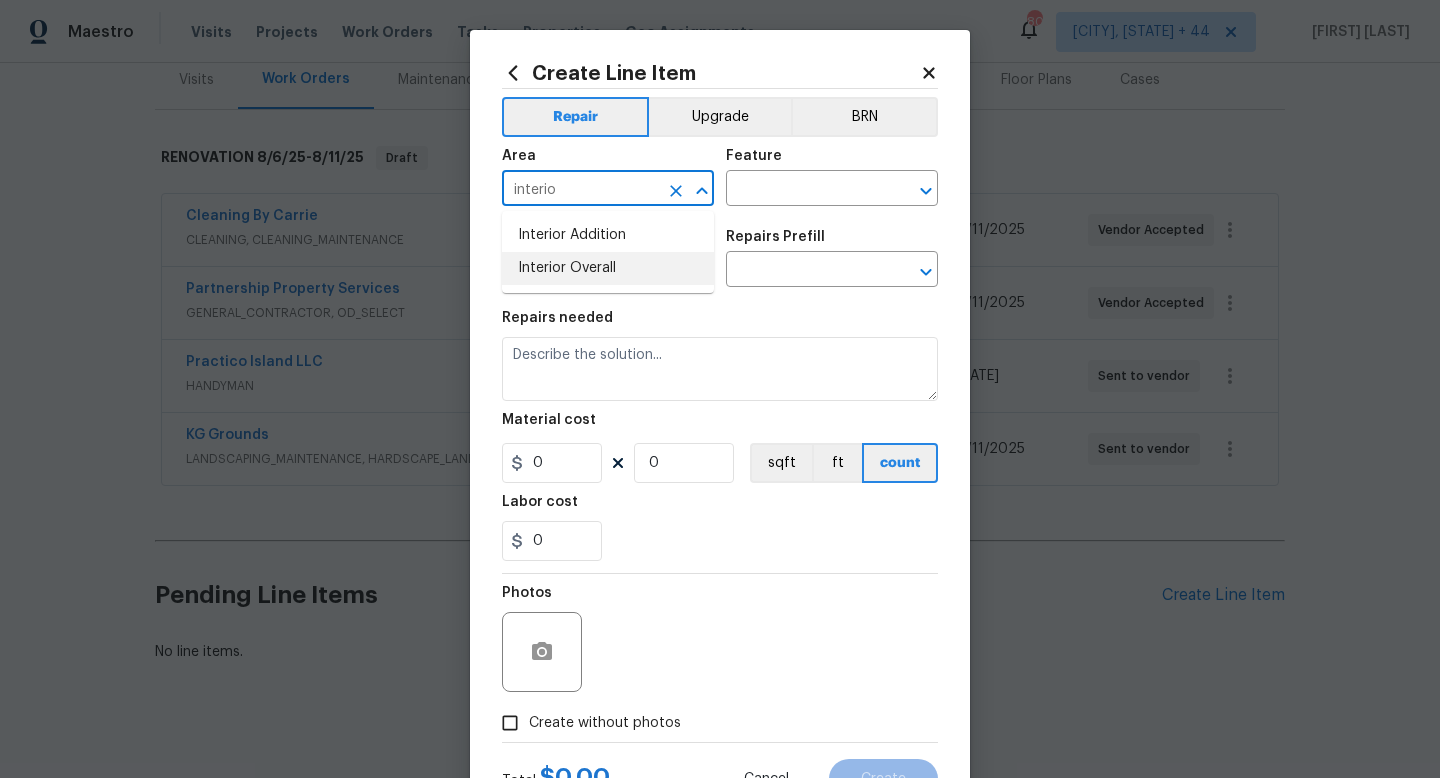 type on "interio" 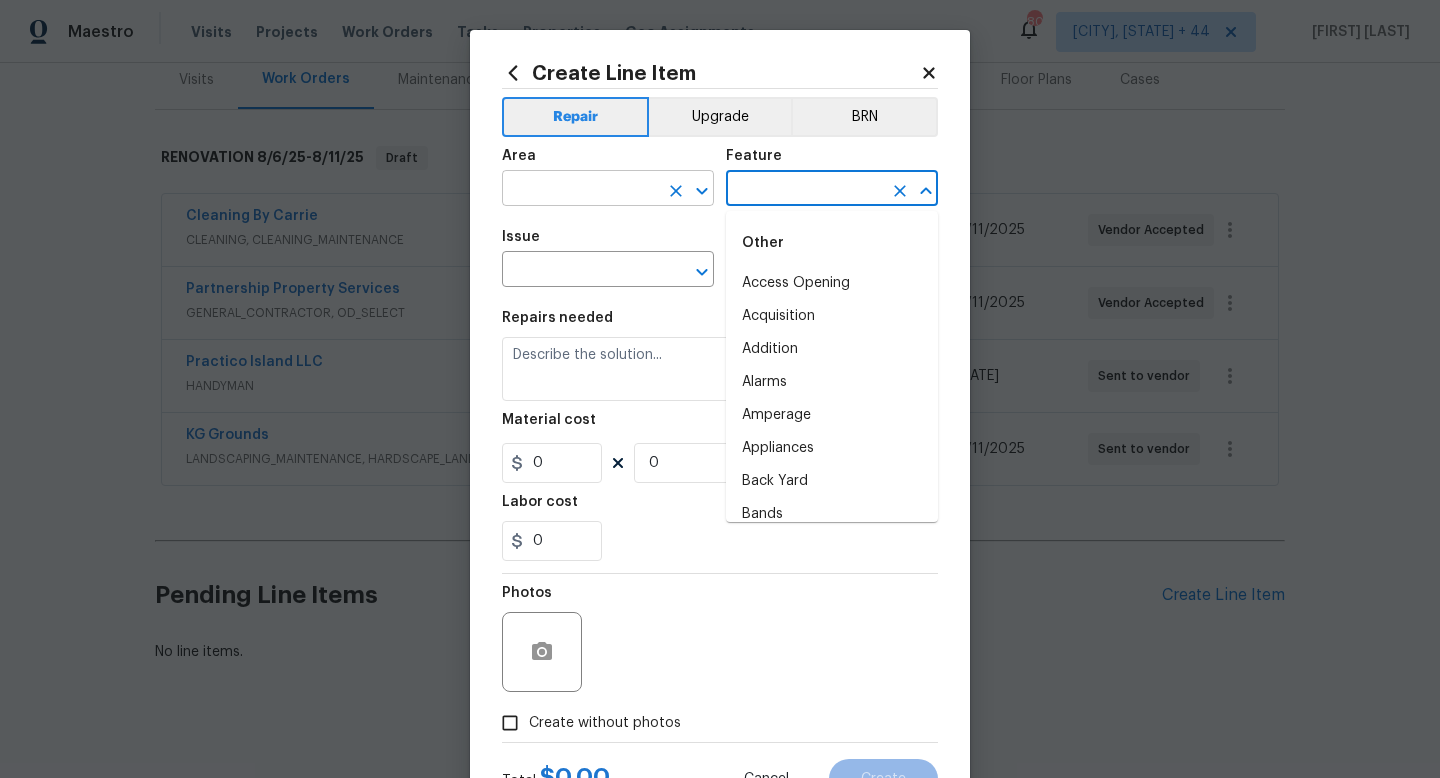 click at bounding box center (580, 190) 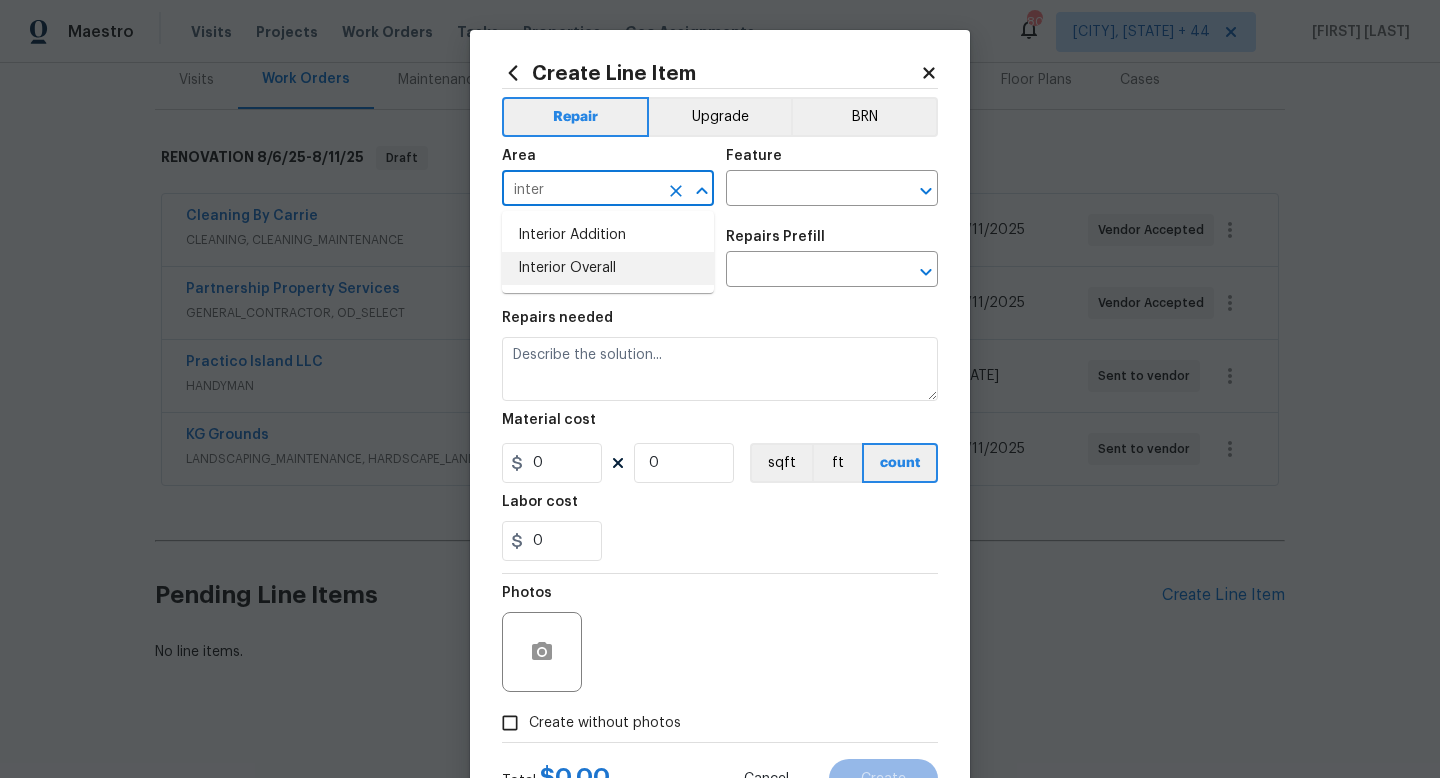 click on "Interior Overall" at bounding box center [608, 268] 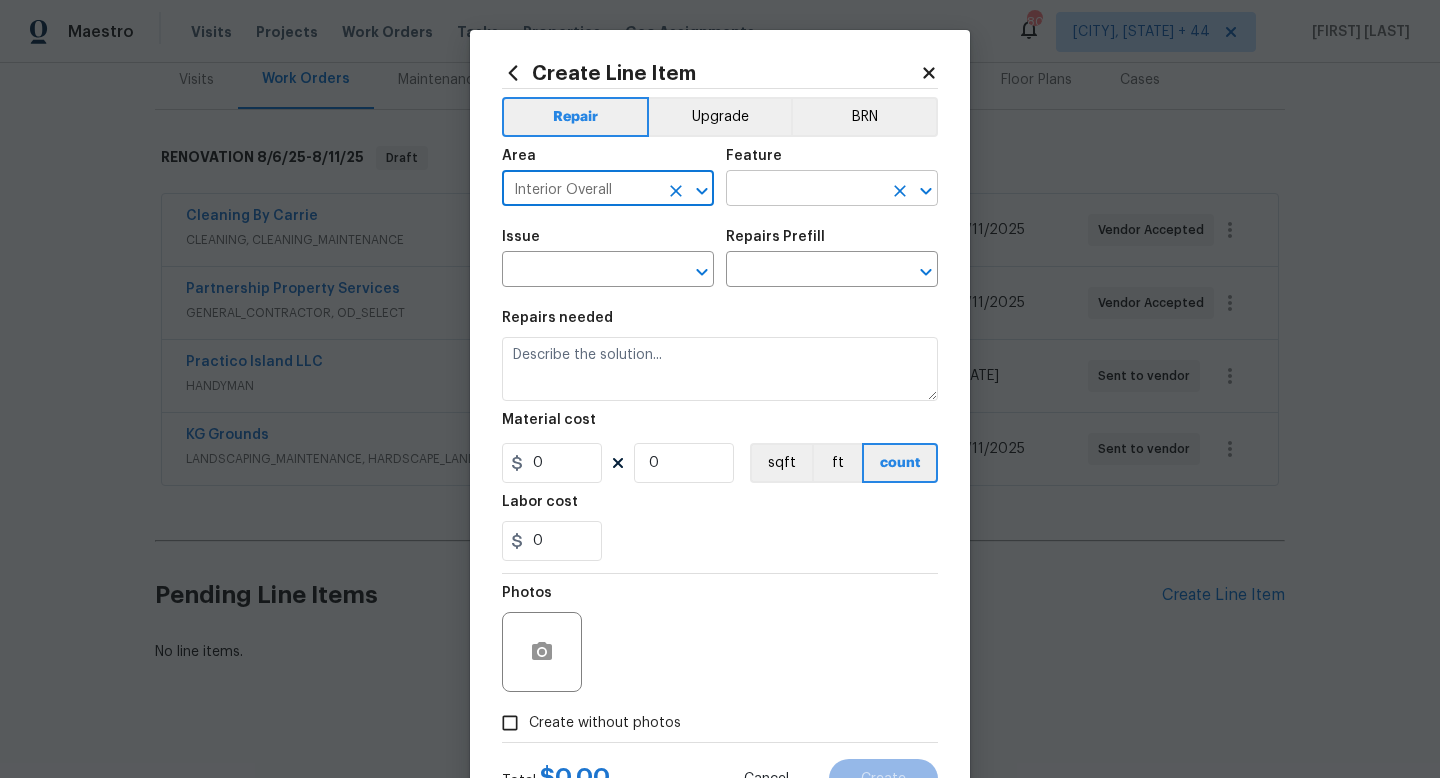 type on "Interior Overall" 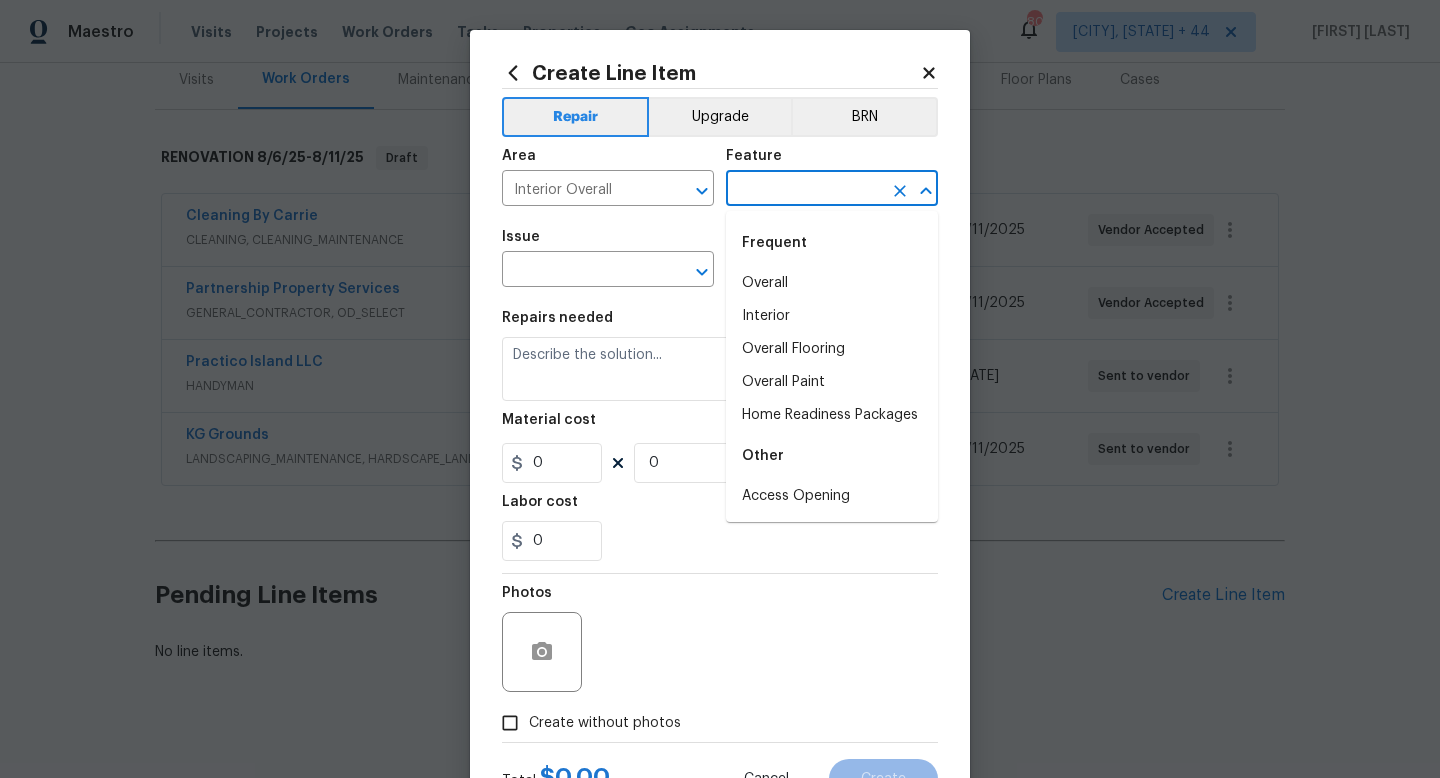 click at bounding box center (804, 190) 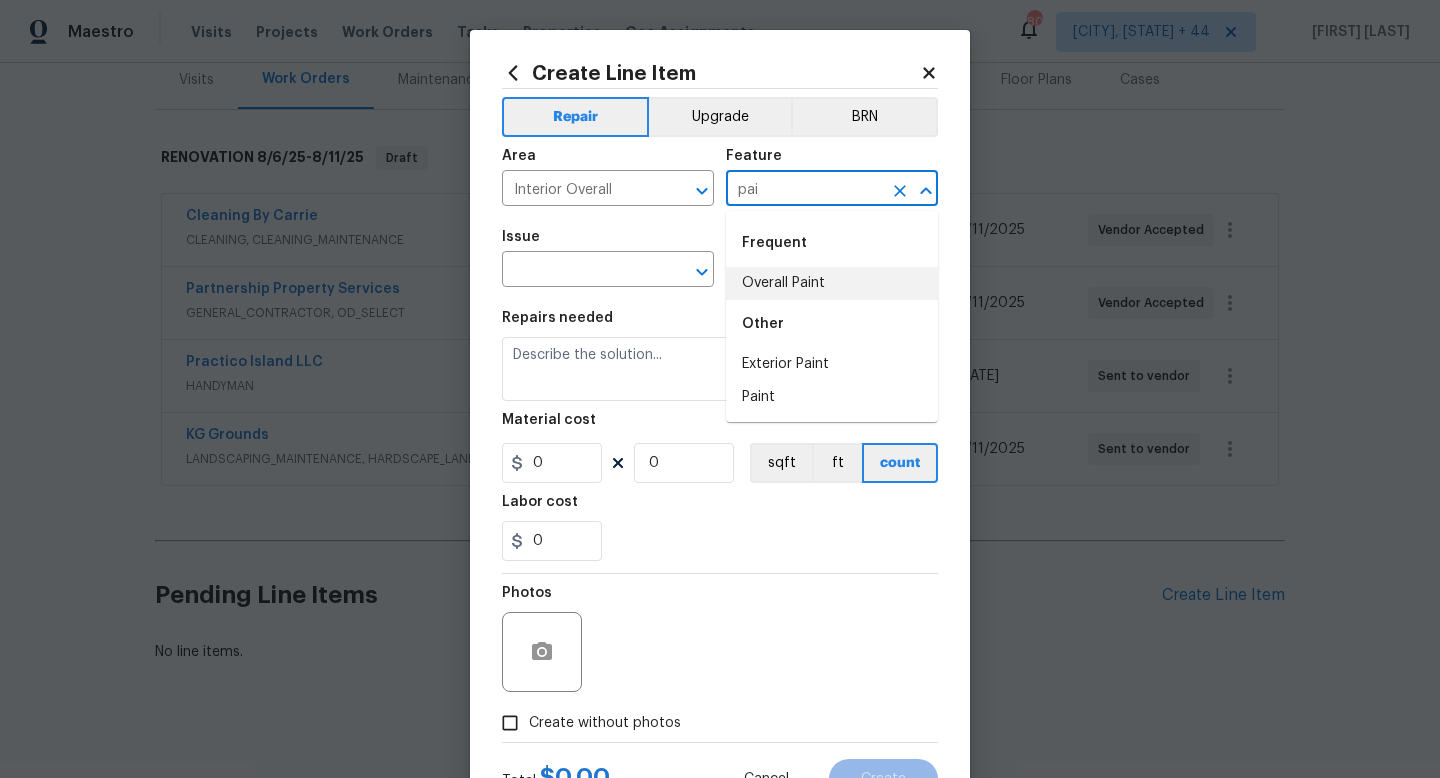 click on "Overall Paint" at bounding box center (832, 283) 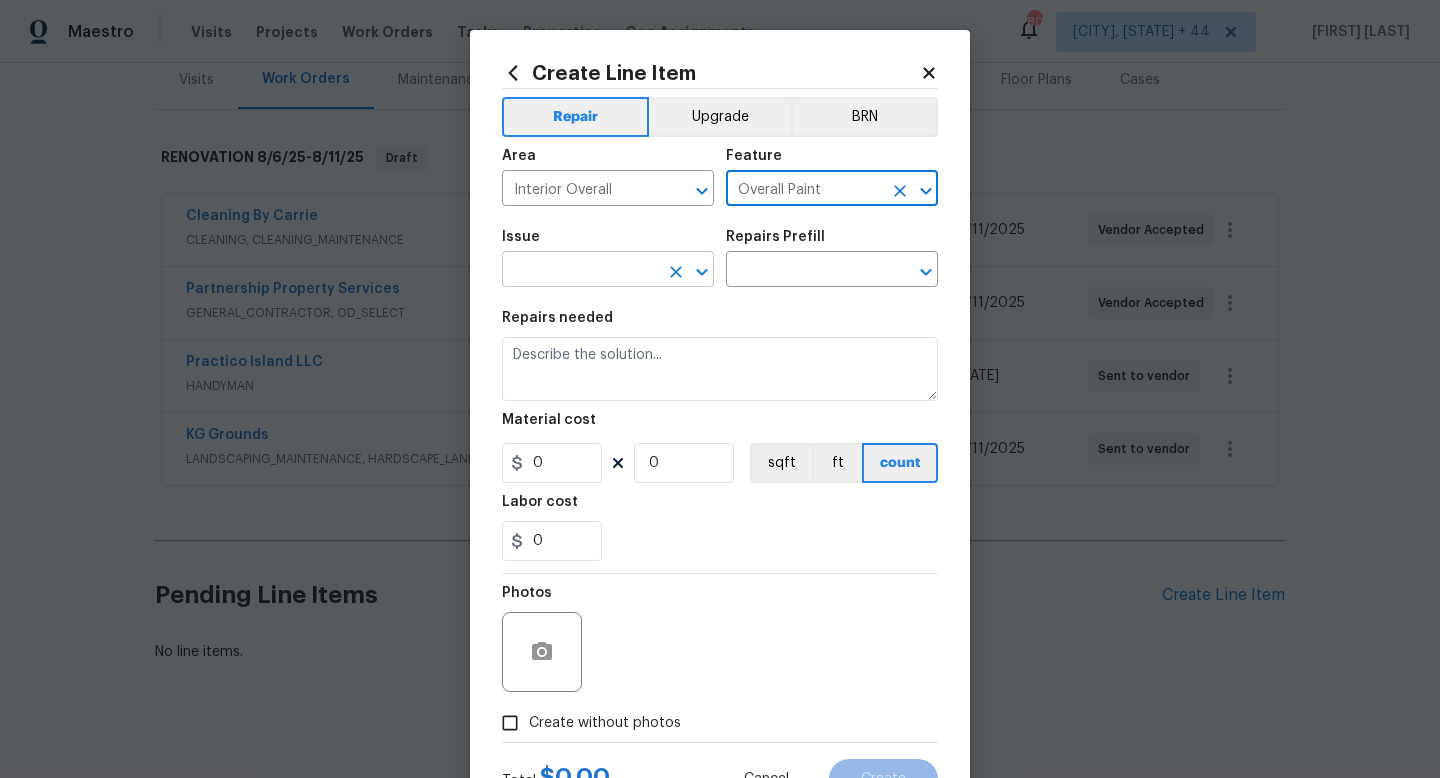 type on "Overall Paint" 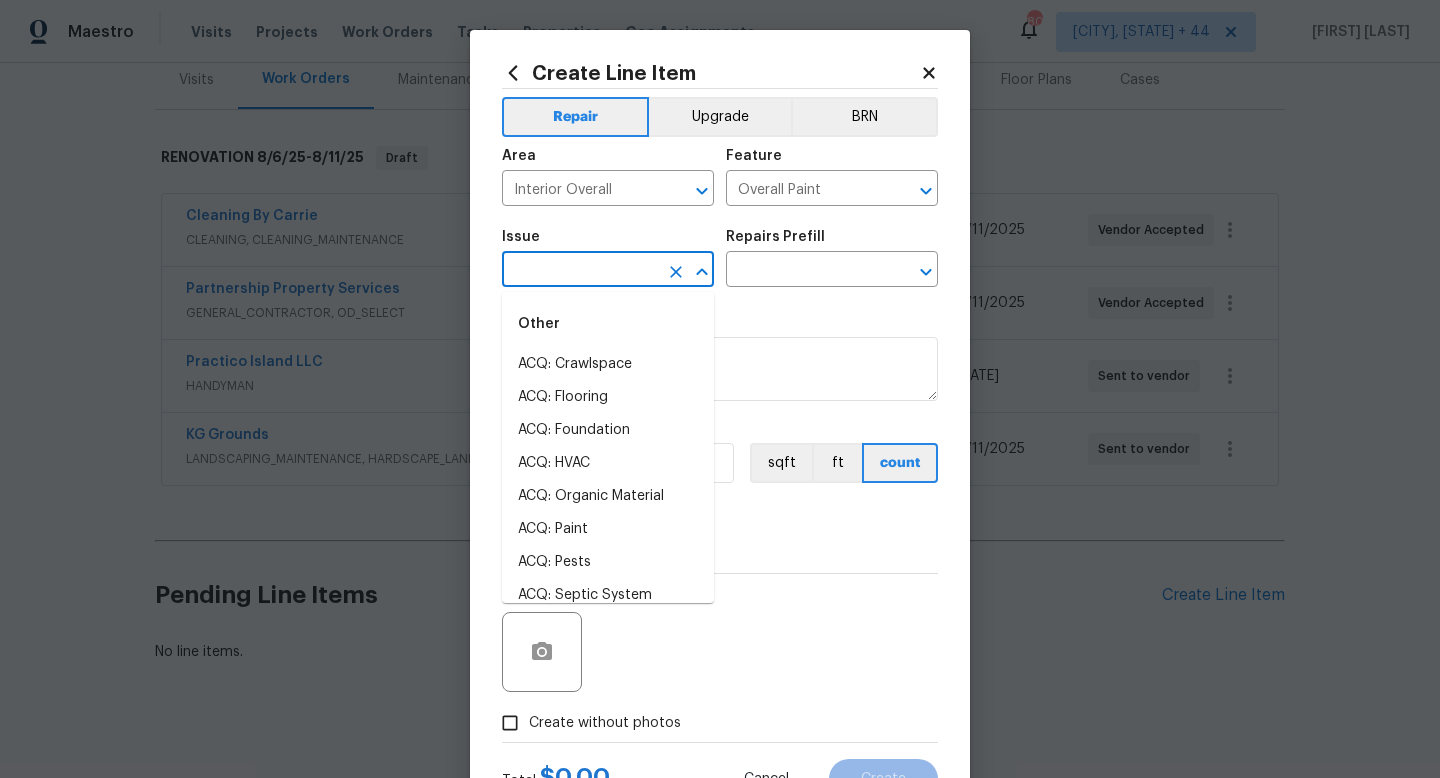 click at bounding box center [580, 271] 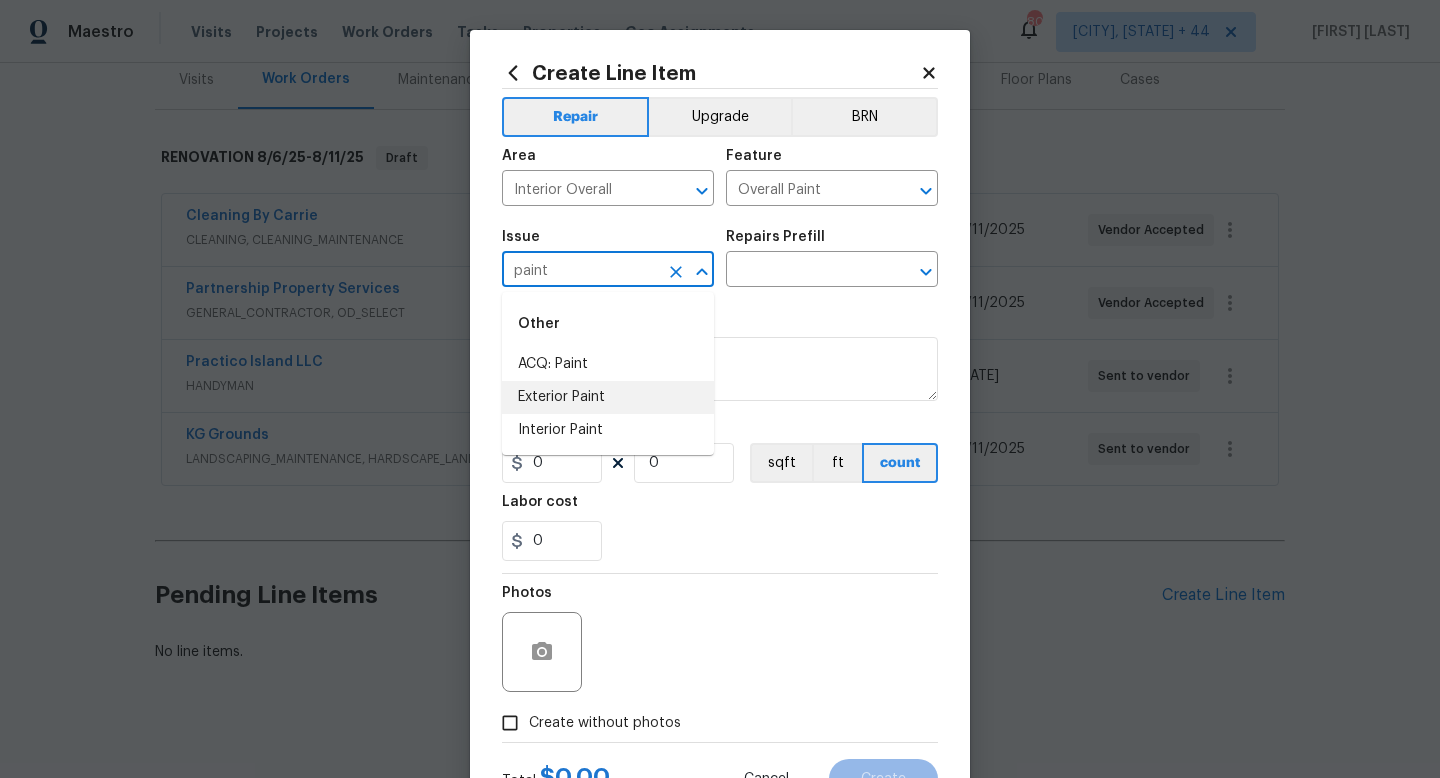 click on "Interior Paint" at bounding box center [608, 430] 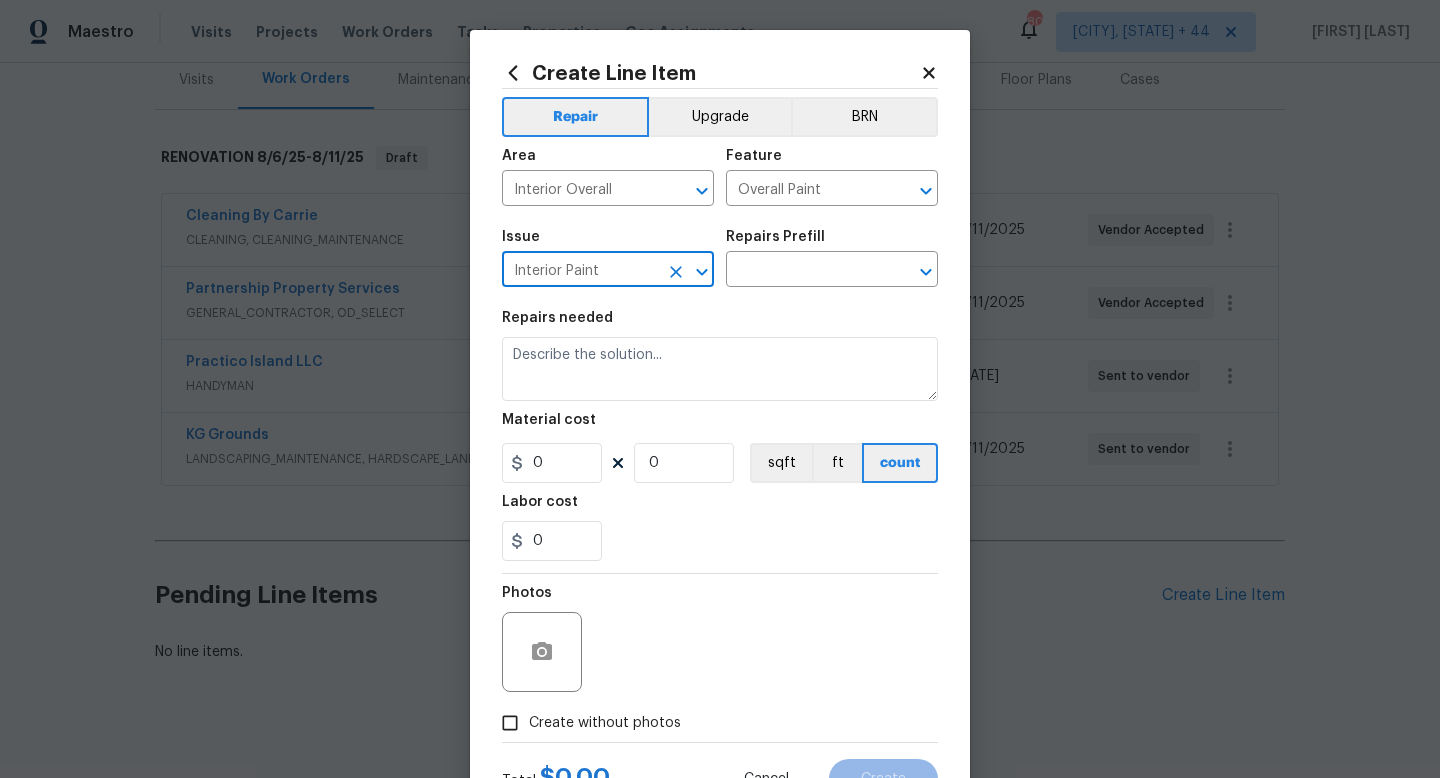 type on "Interior Paint" 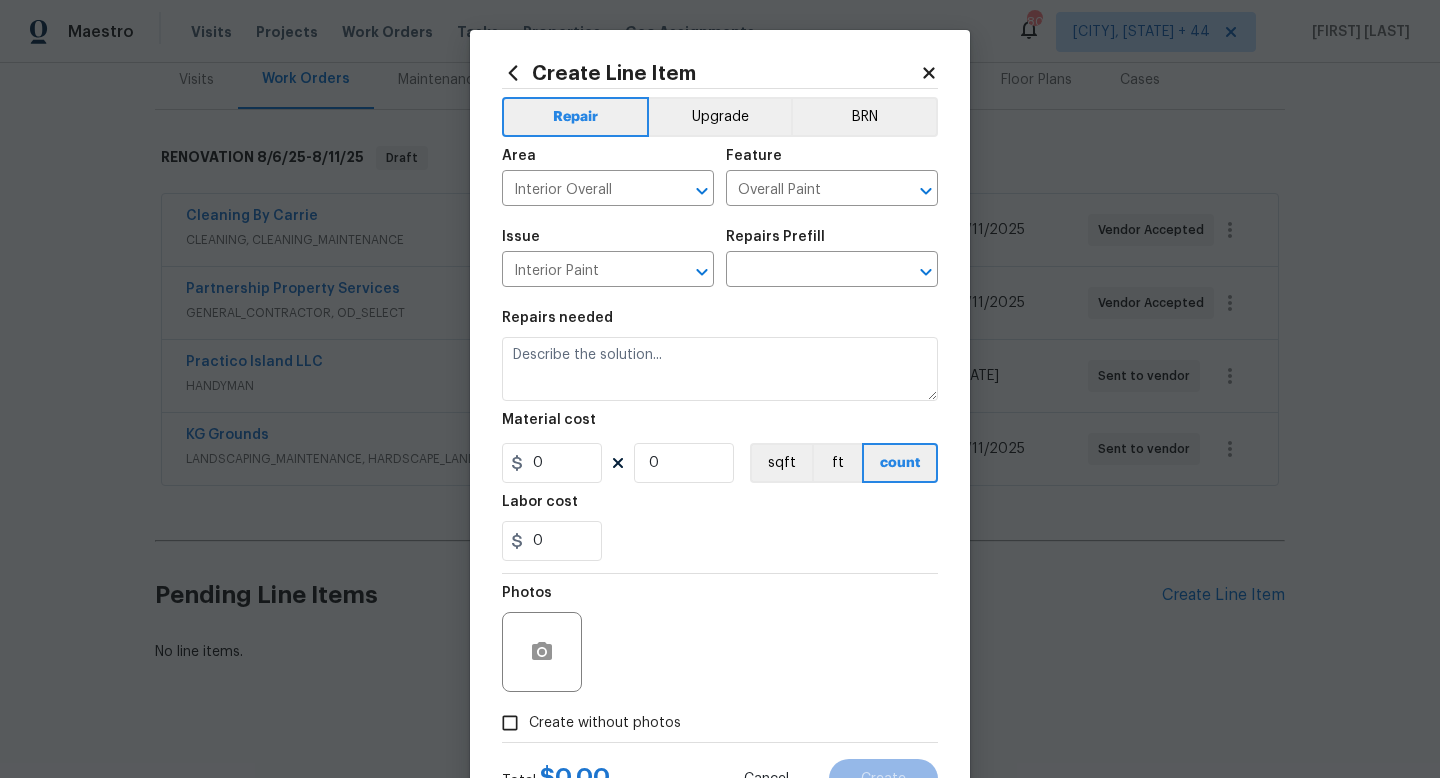 click on "Repairs Prefill" at bounding box center [832, 243] 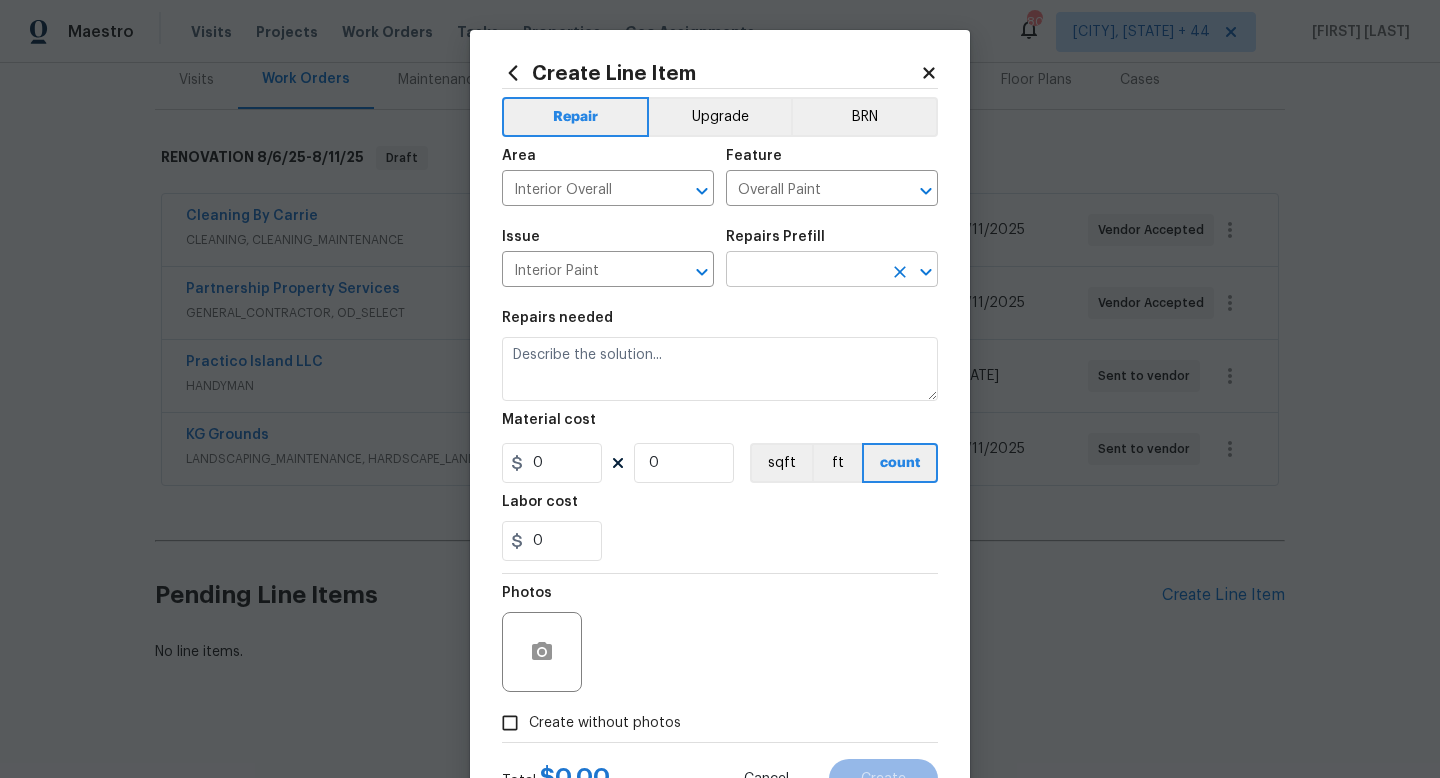 click at bounding box center (804, 271) 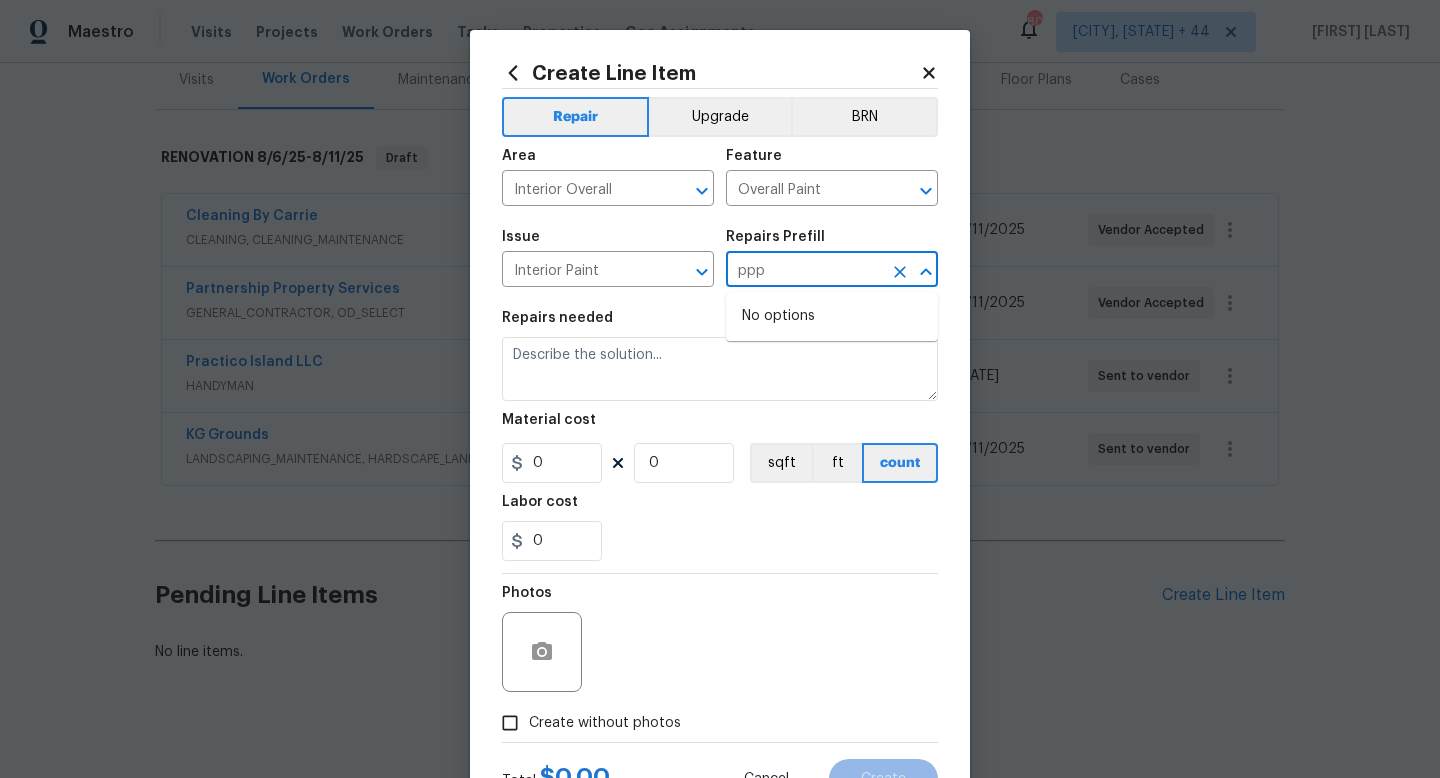 type on "pp" 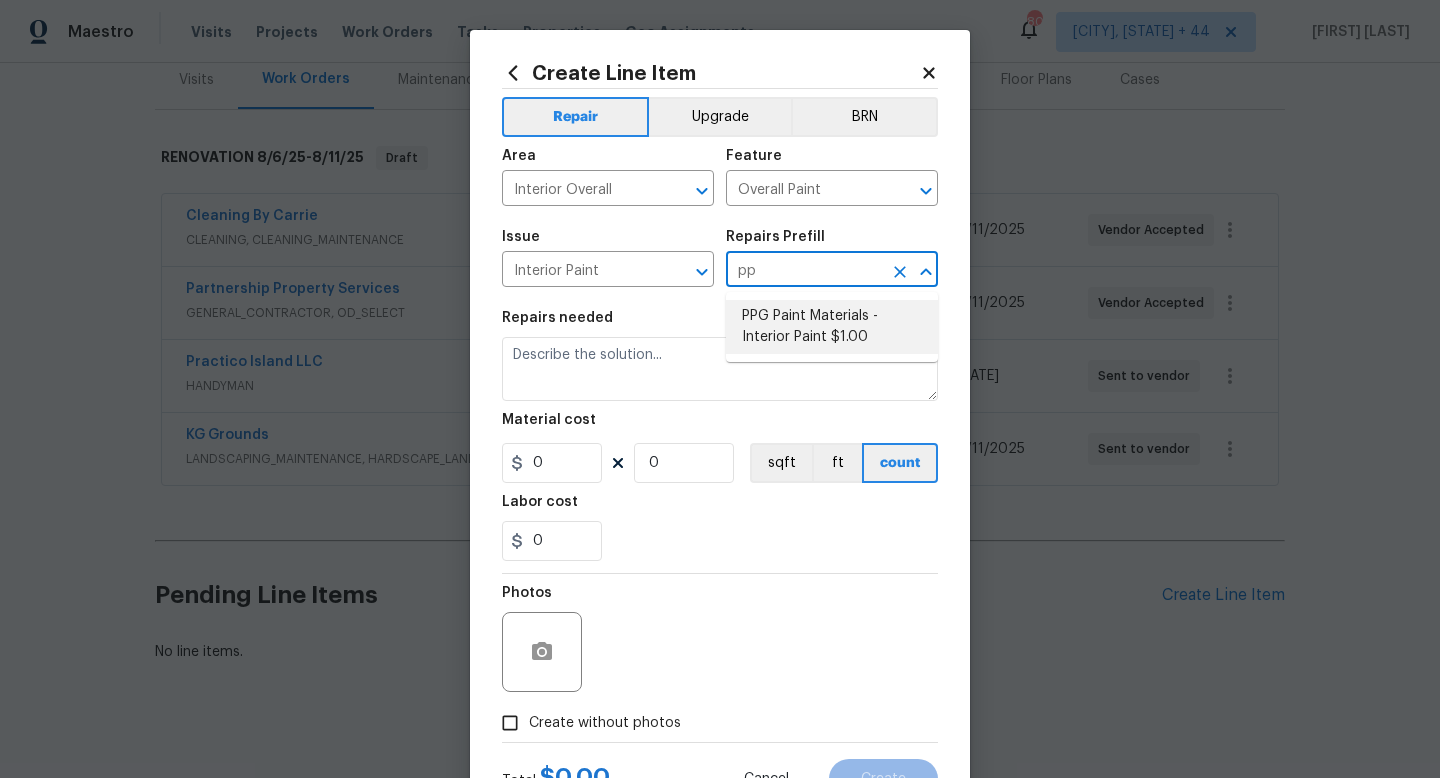 click on "PPG Paint Materials - Interior Paint $1.00" at bounding box center [832, 327] 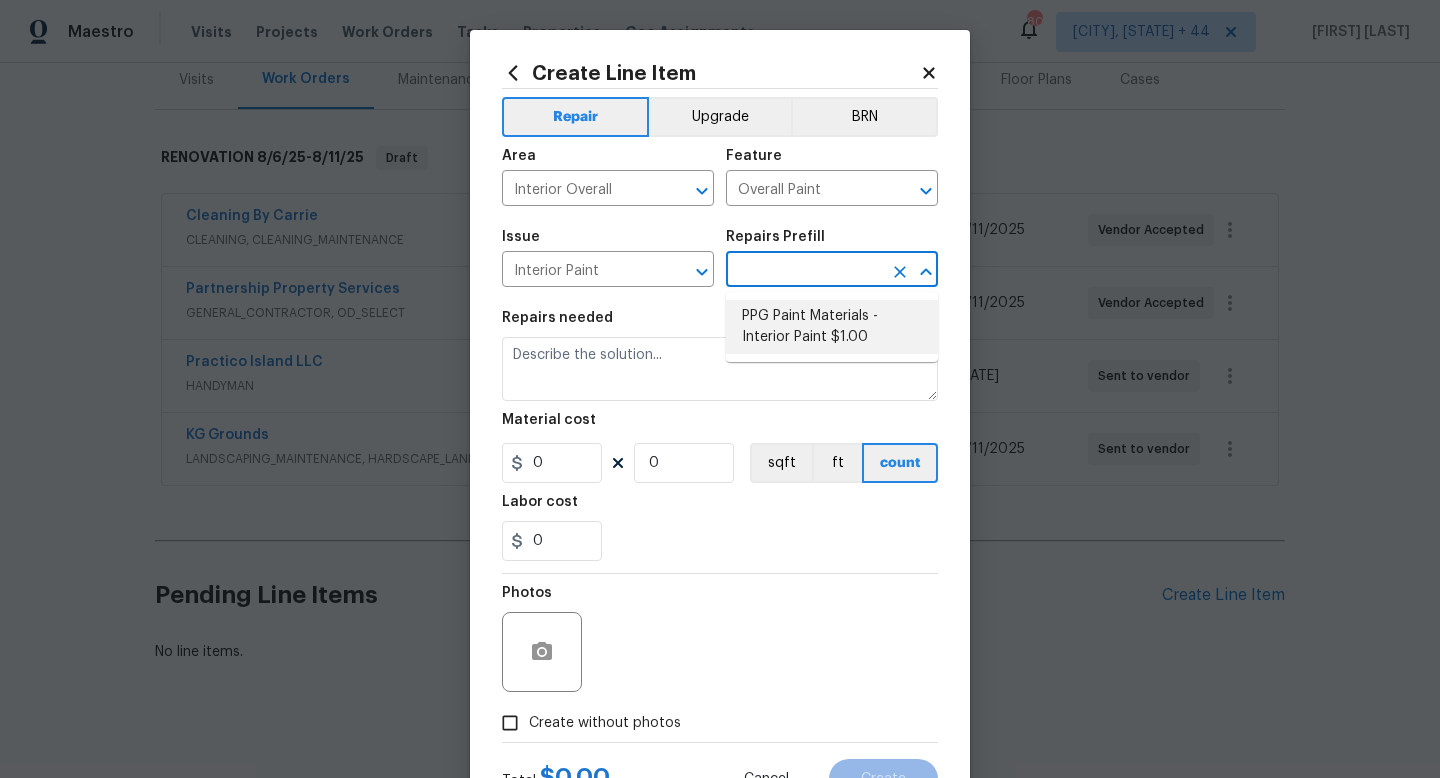 type on "PPG Paint Materials - Interior Paint $1.00" 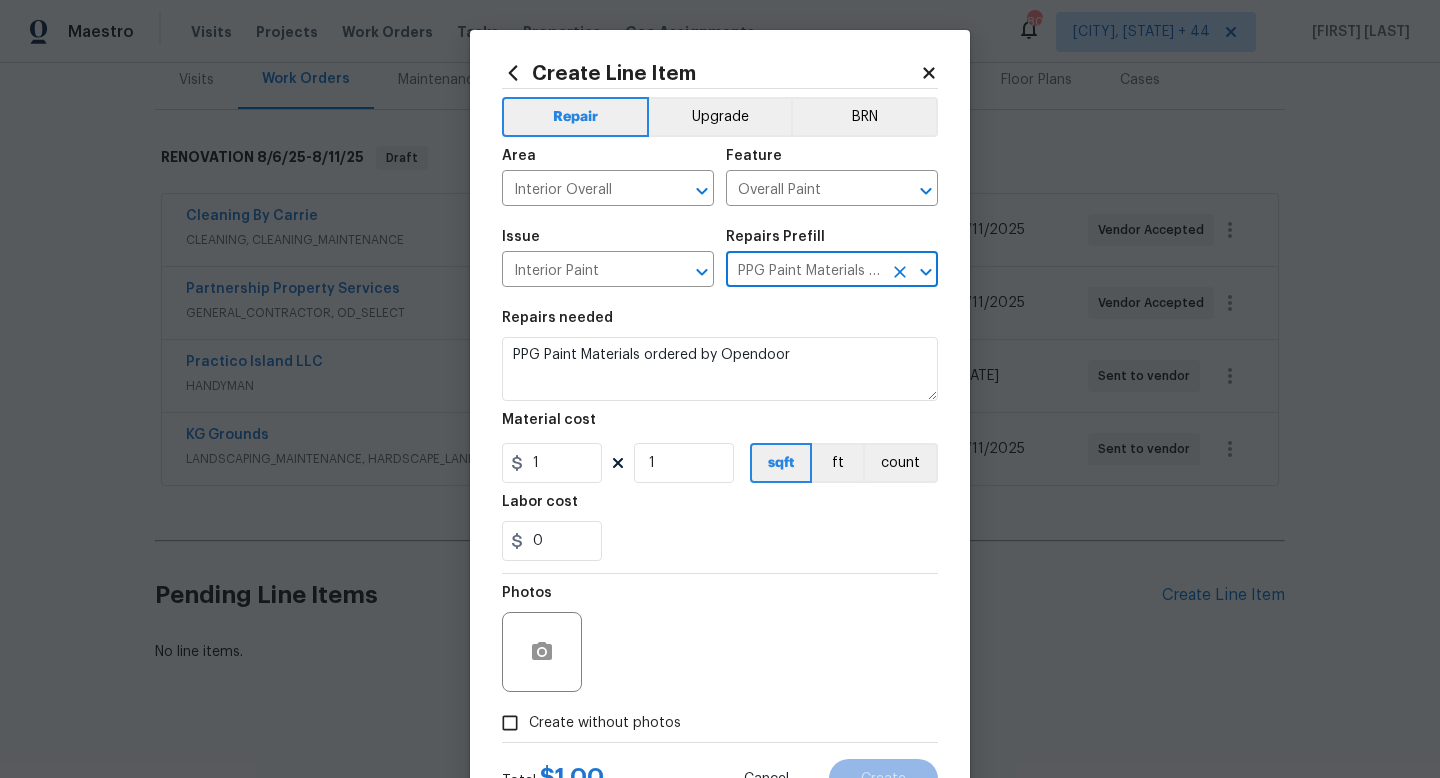 type on "PPG Paint Materials - Interior Paint $1.00" 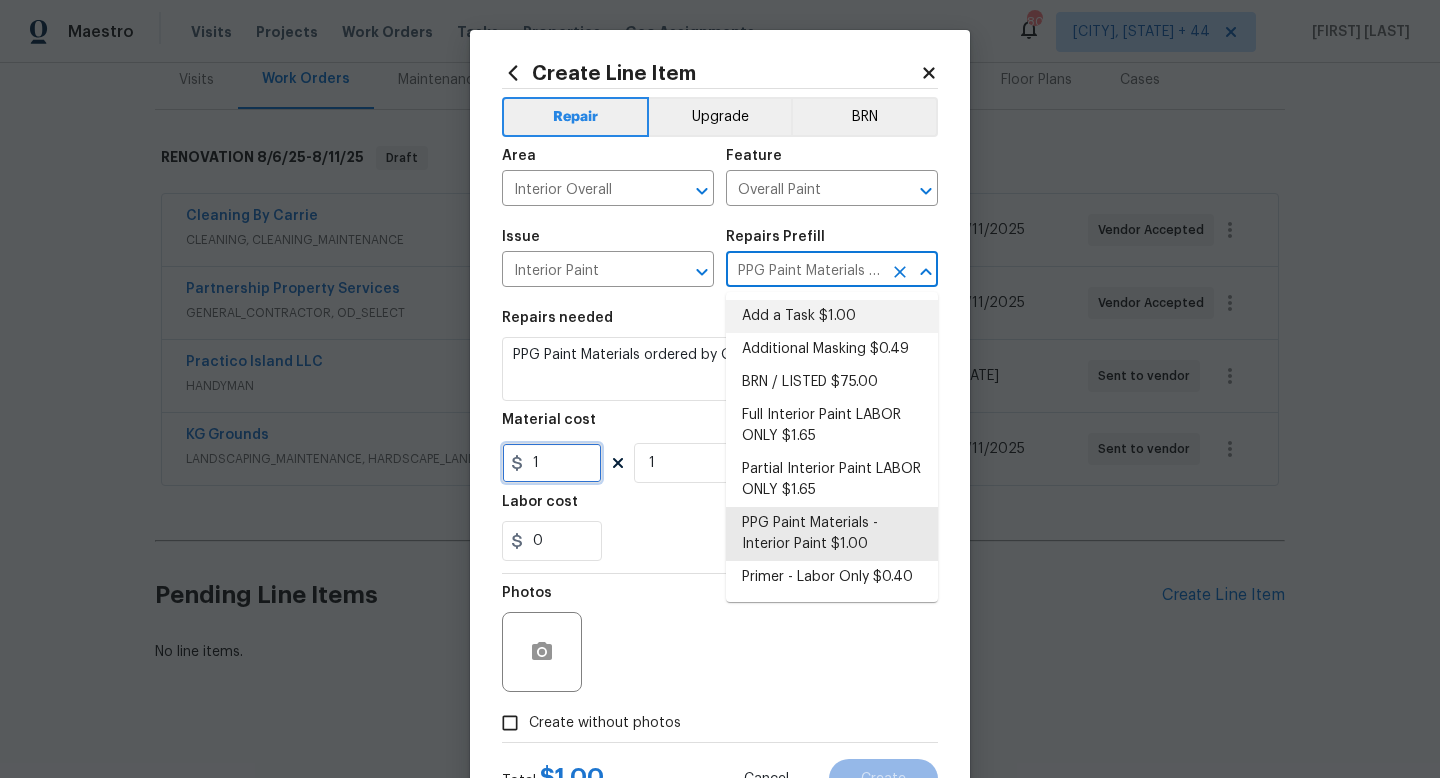 click on "1" at bounding box center [552, 463] 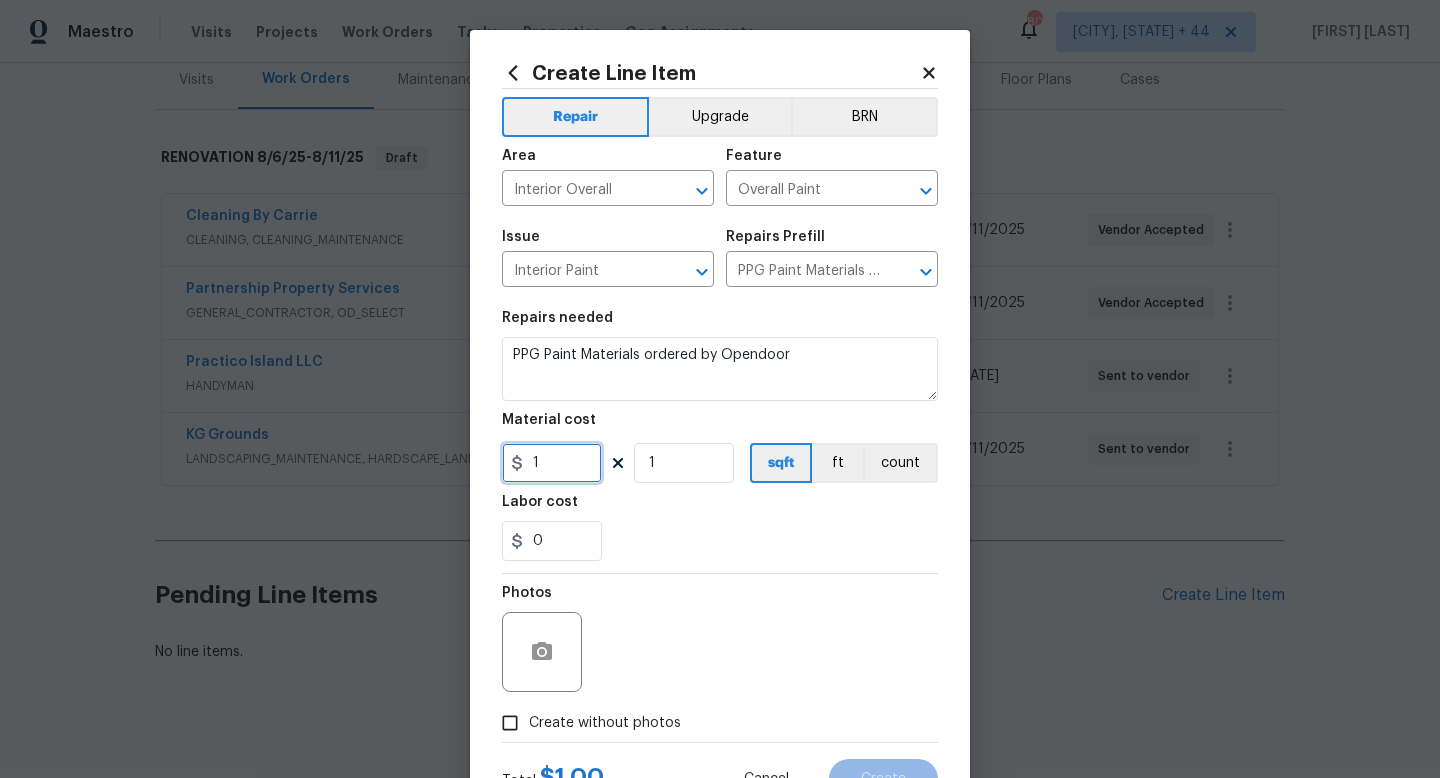 click on "1" at bounding box center [552, 463] 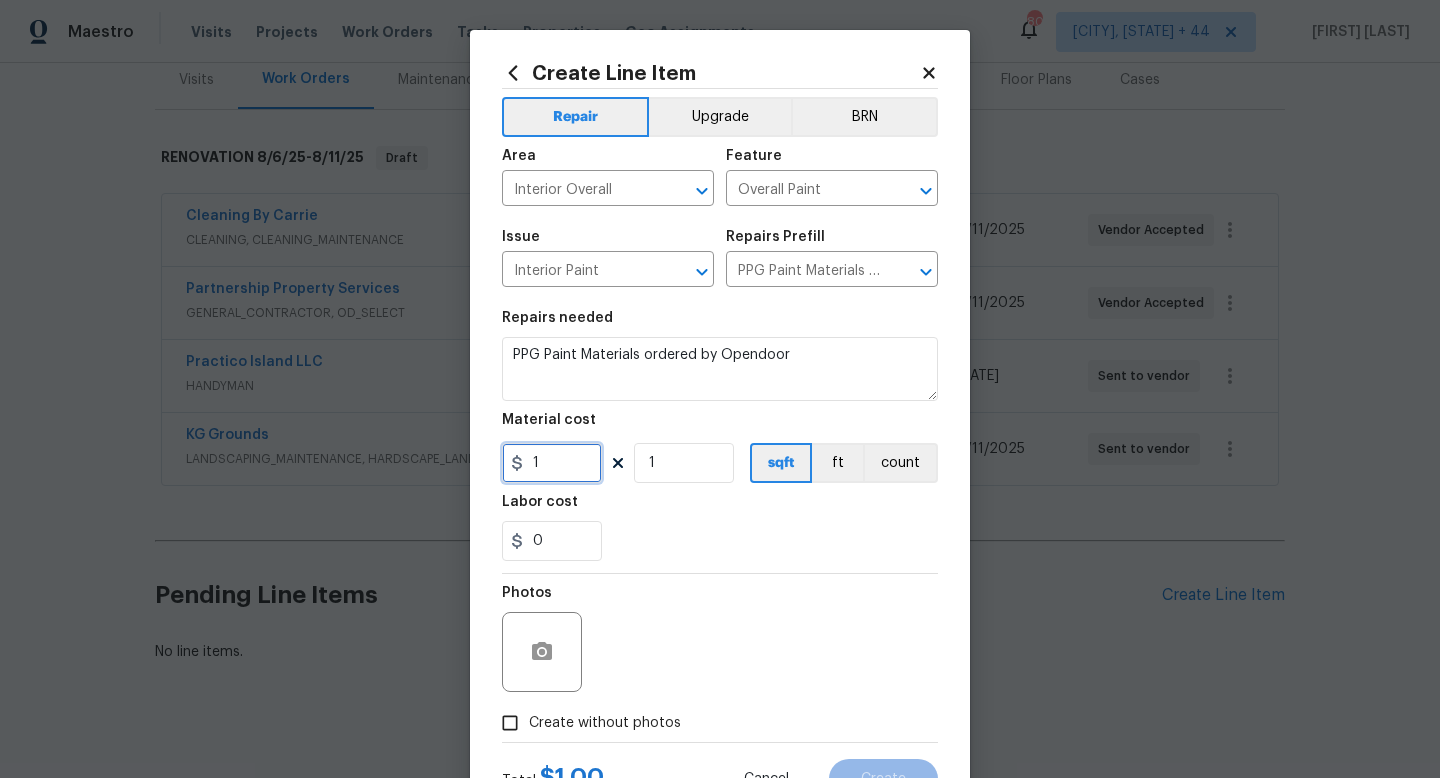paste on "221.2" 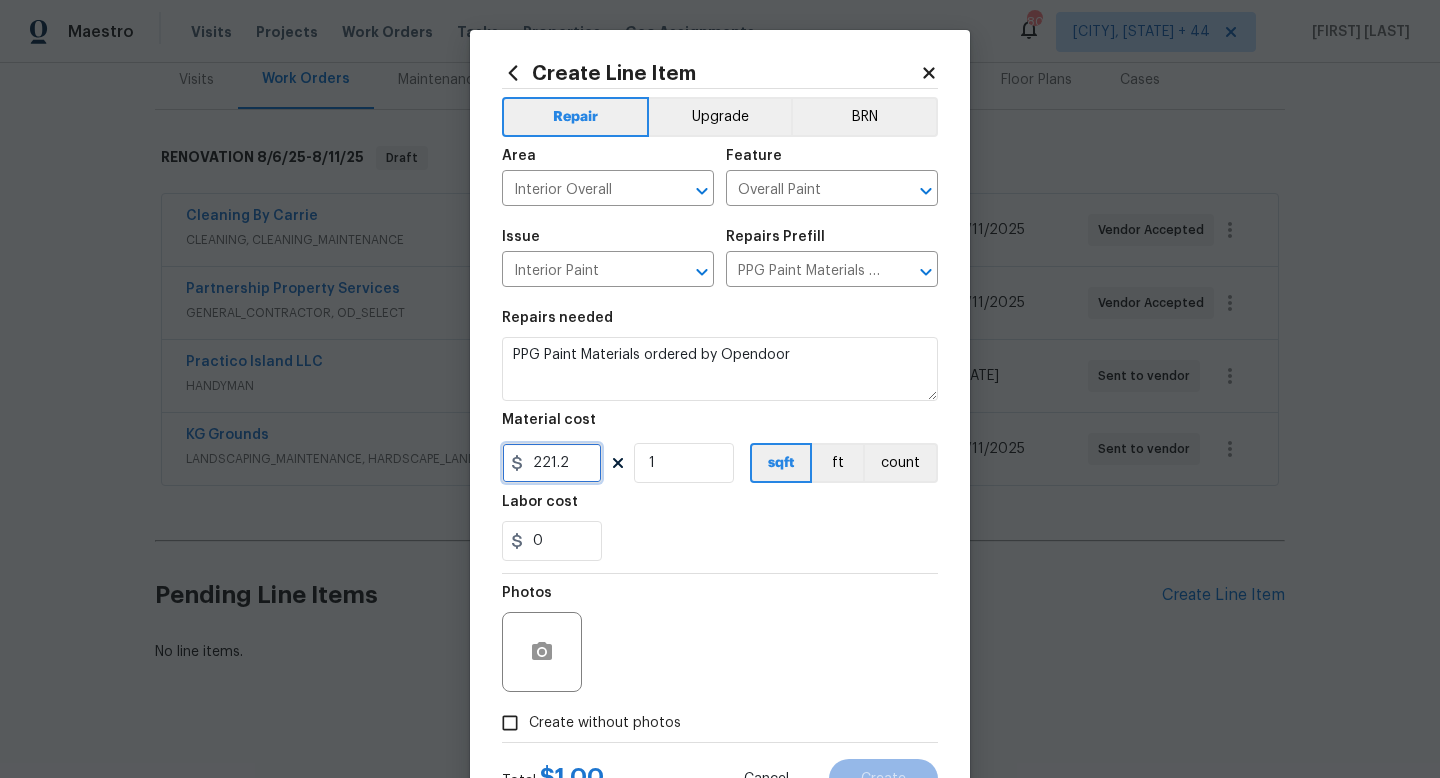 type on "221.2" 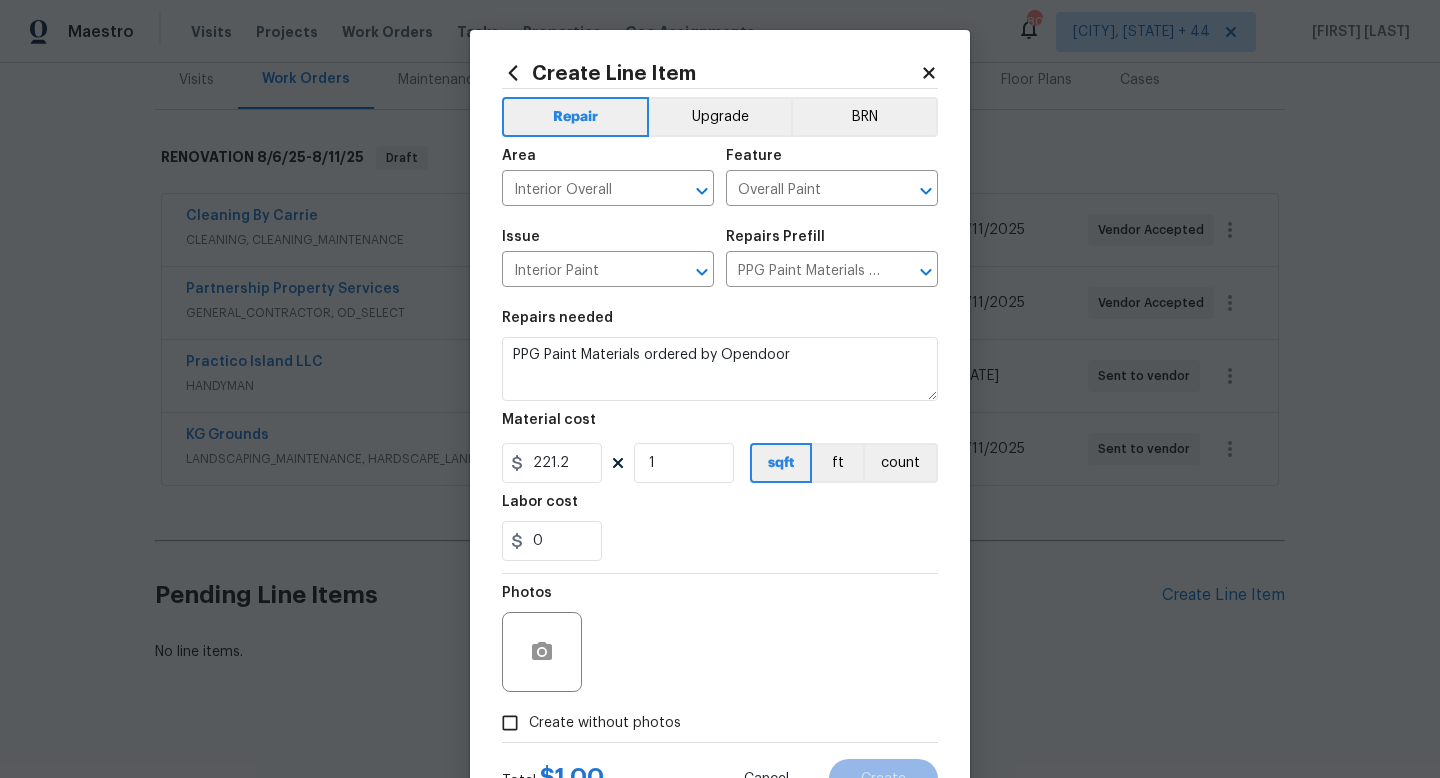 click on "Labor cost" at bounding box center (720, 508) 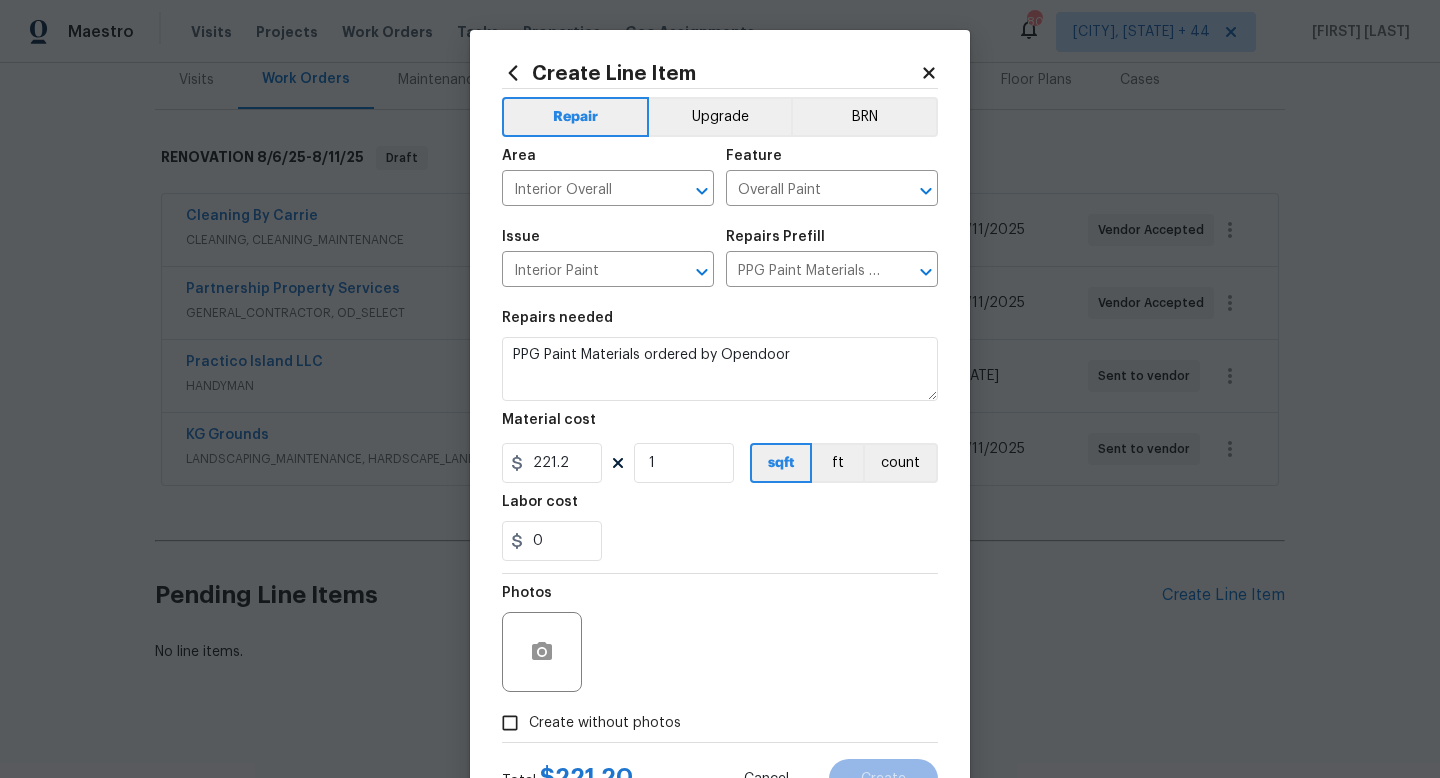 scroll, scrollTop: 84, scrollLeft: 0, axis: vertical 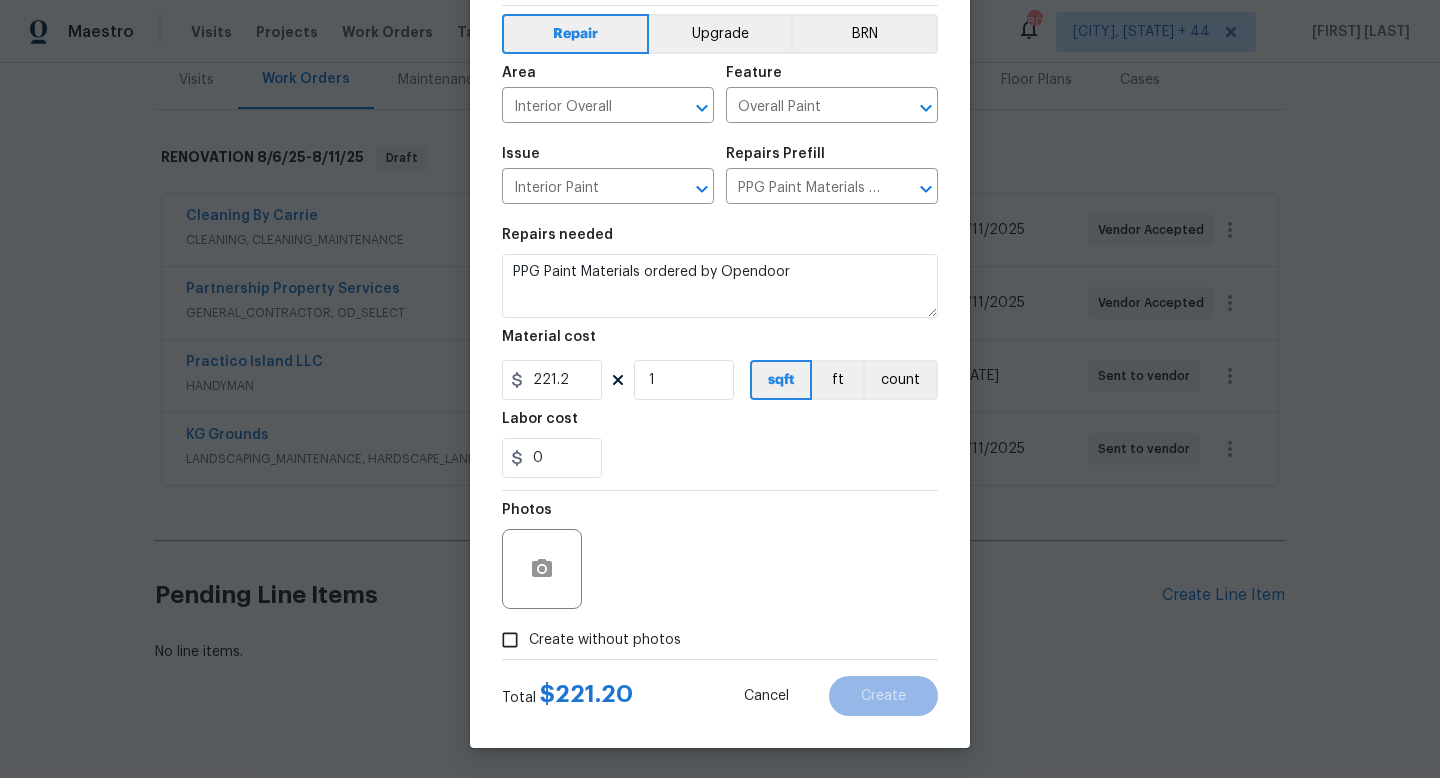 click on "Create without photos" at bounding box center [605, 640] 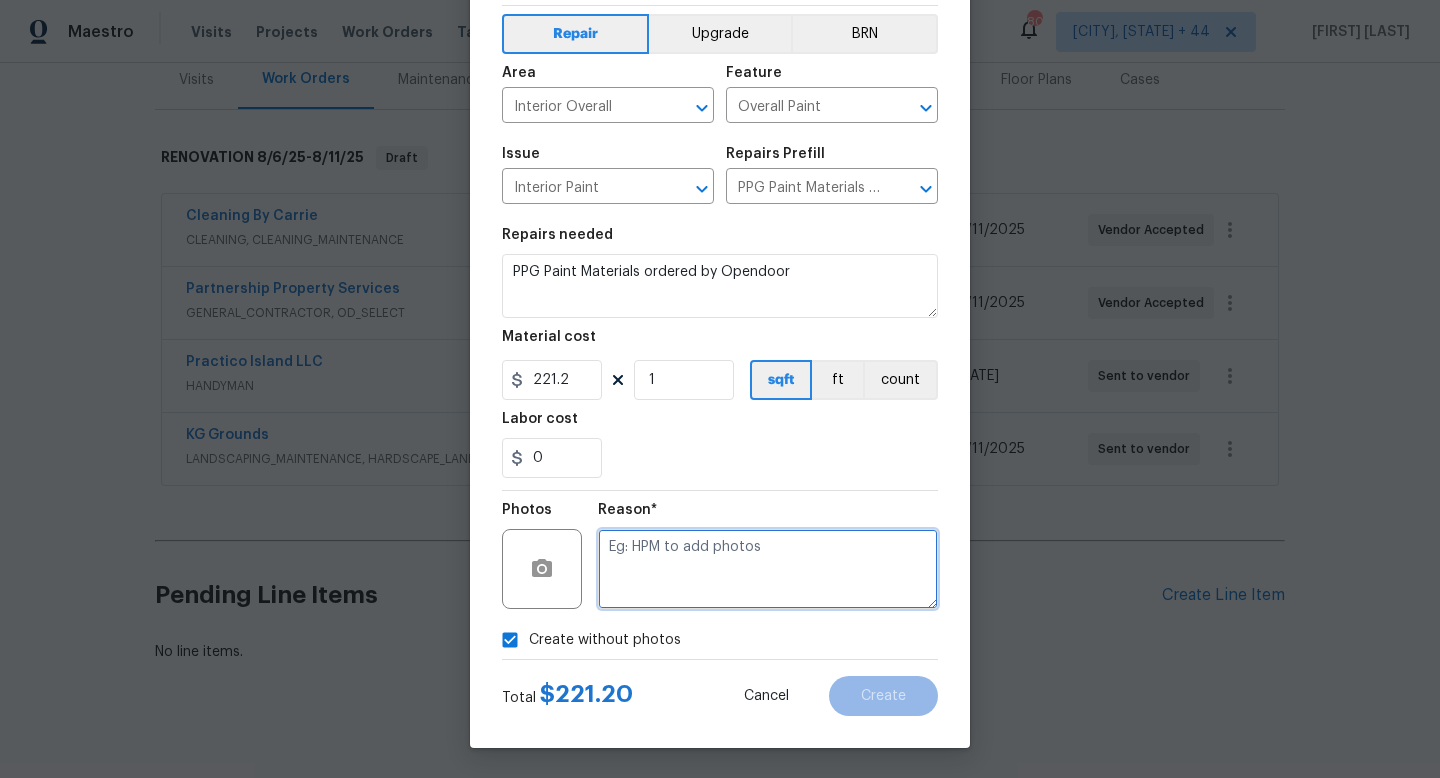 click at bounding box center (768, 569) 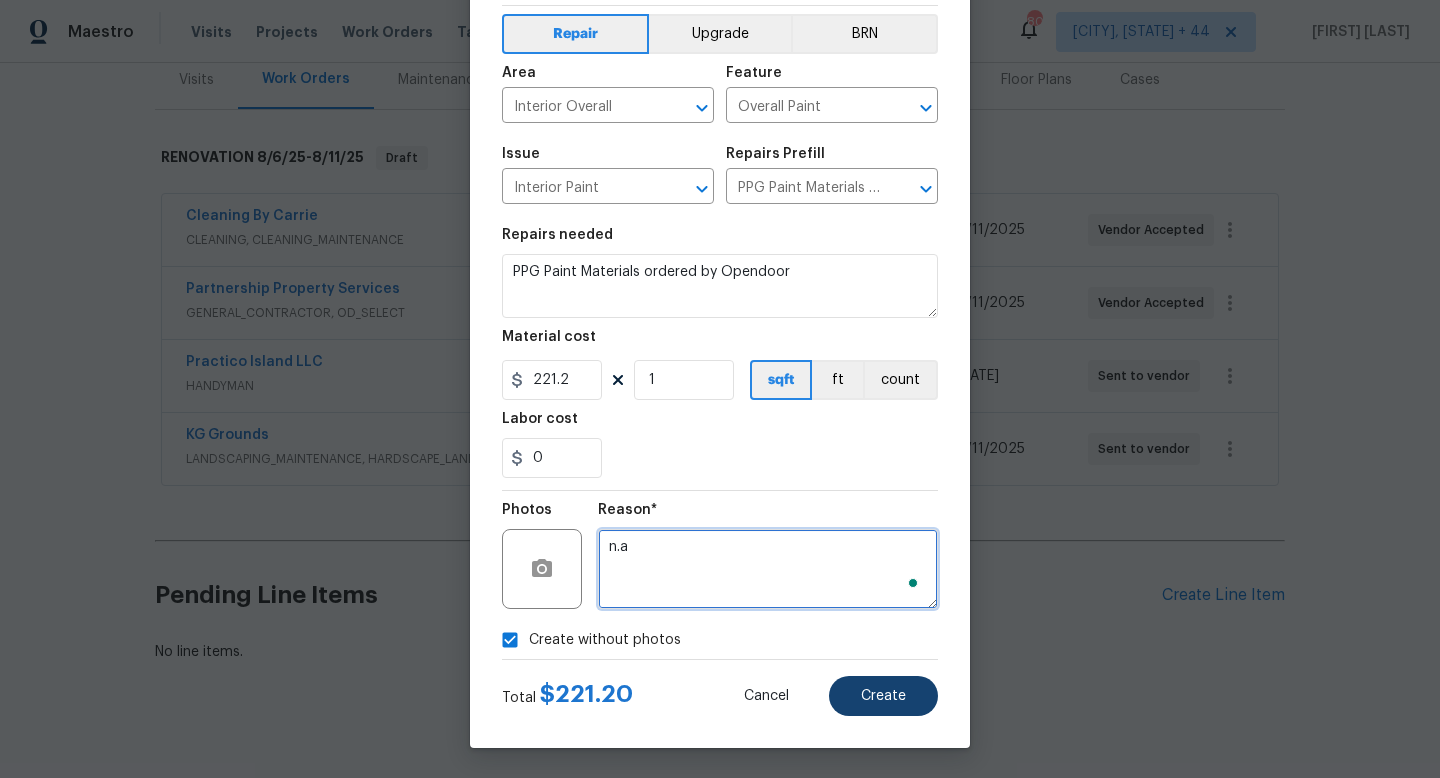 type on "n.a" 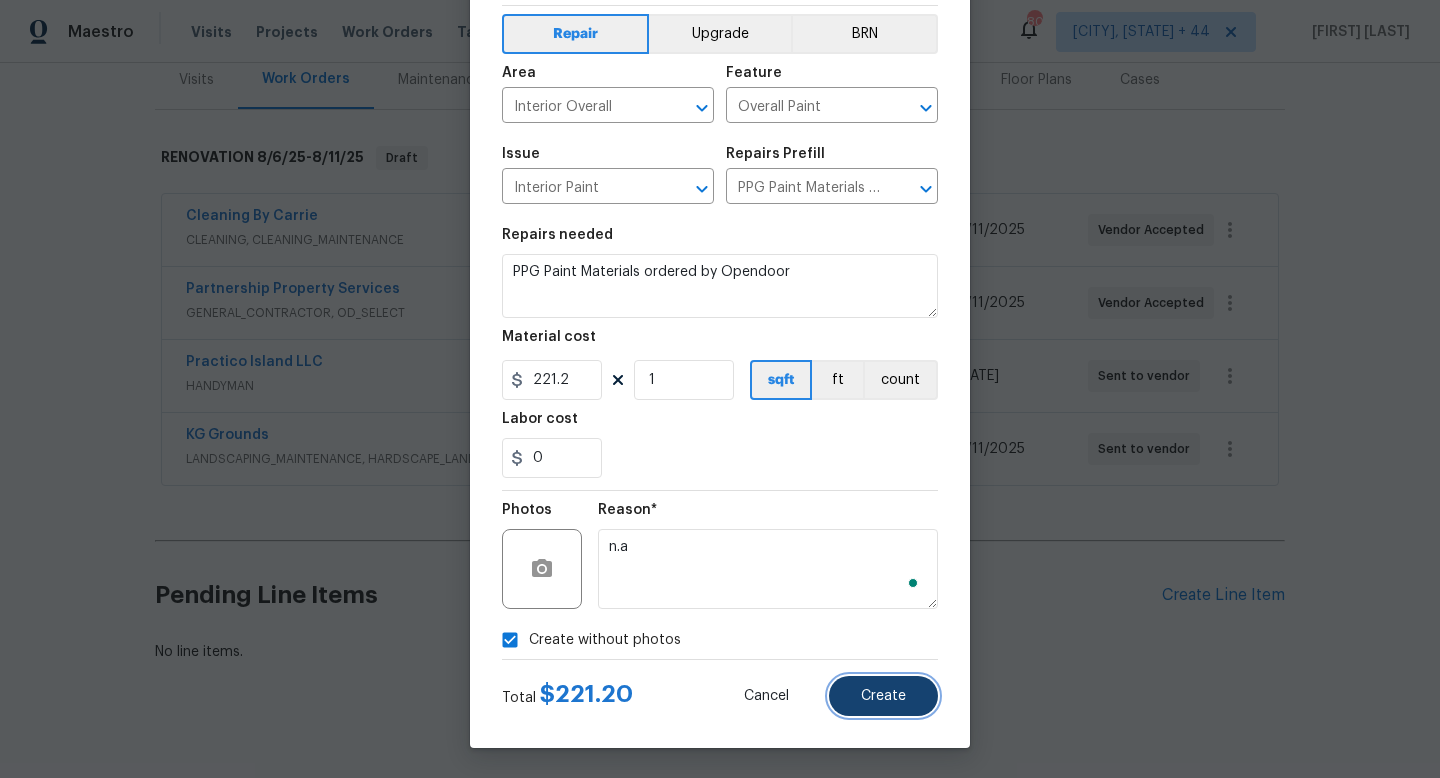 click on "Create" at bounding box center (883, 696) 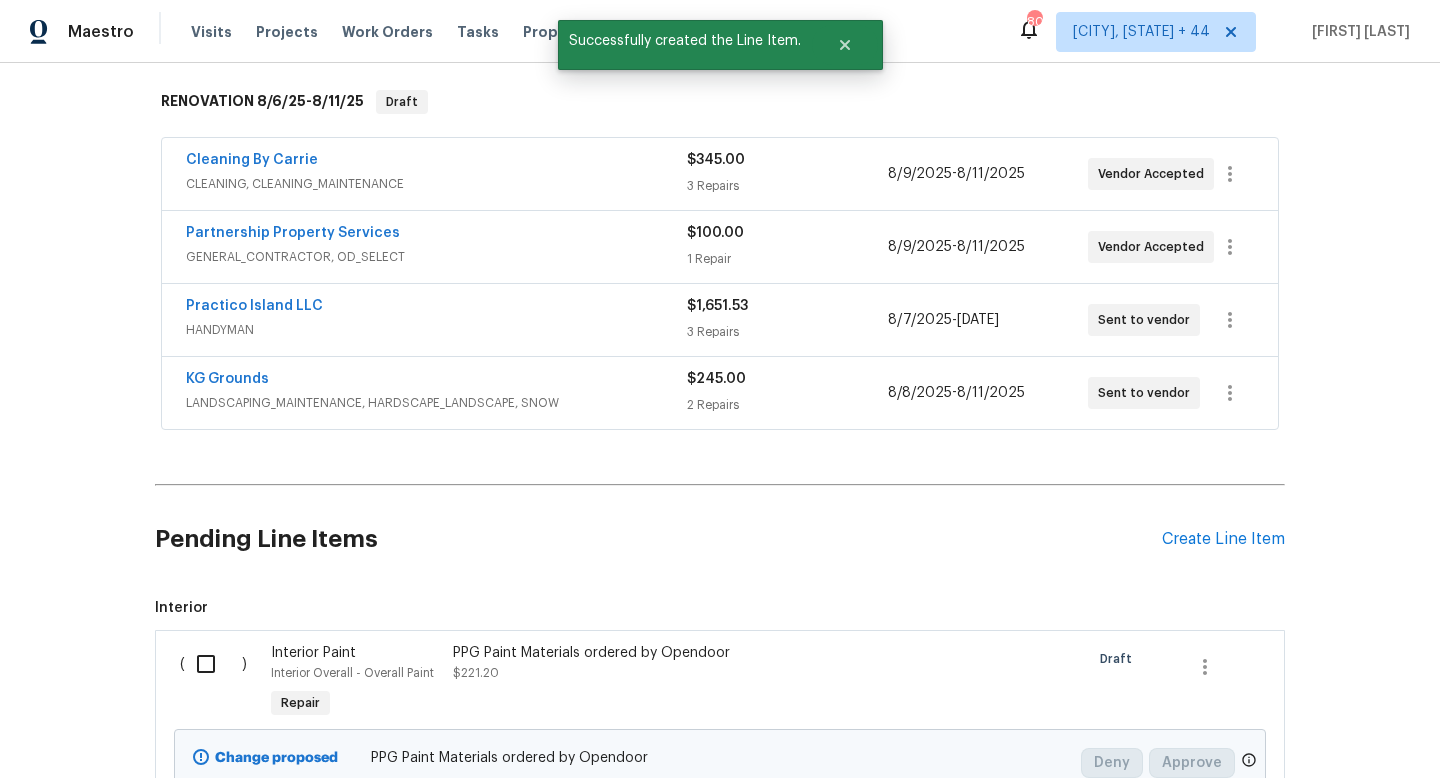 scroll, scrollTop: 371, scrollLeft: 0, axis: vertical 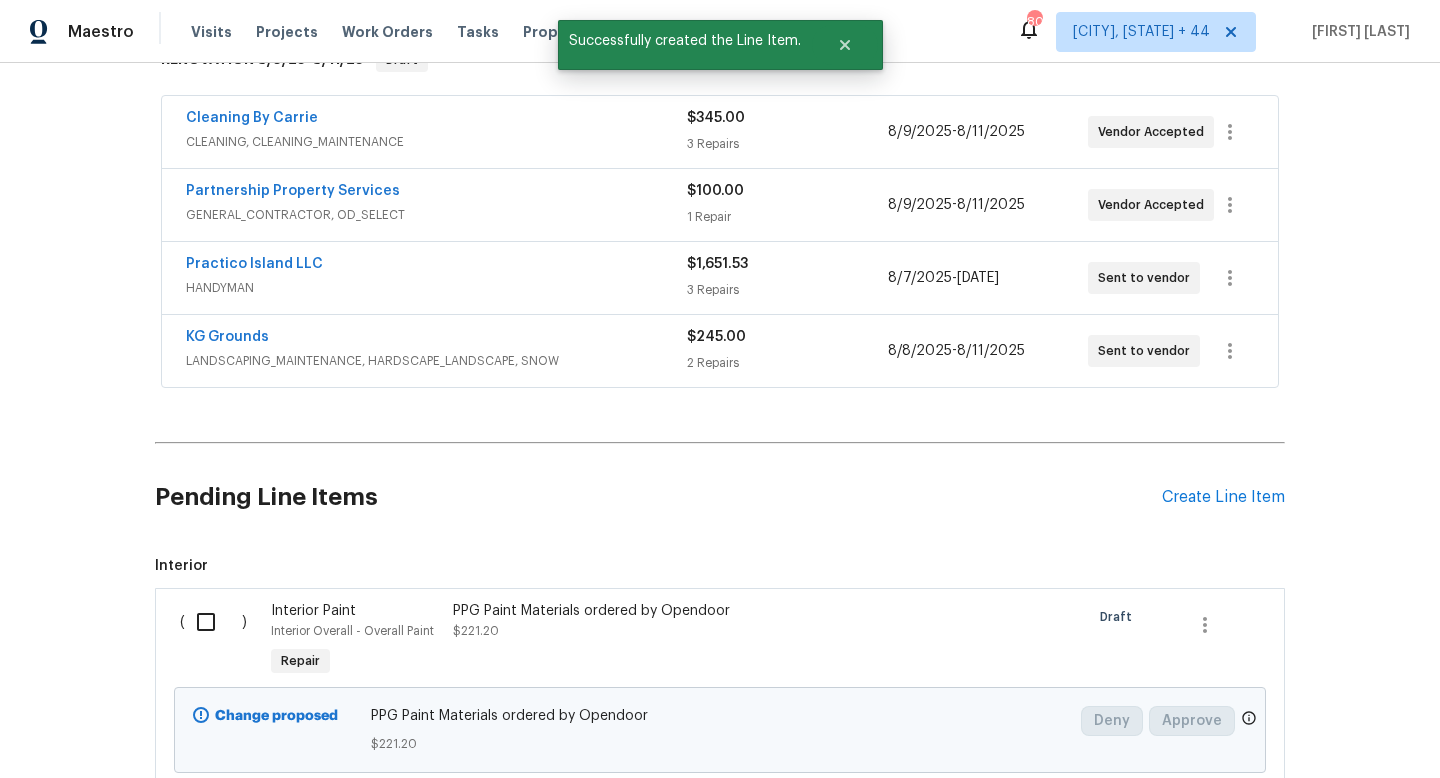 click at bounding box center [213, 622] 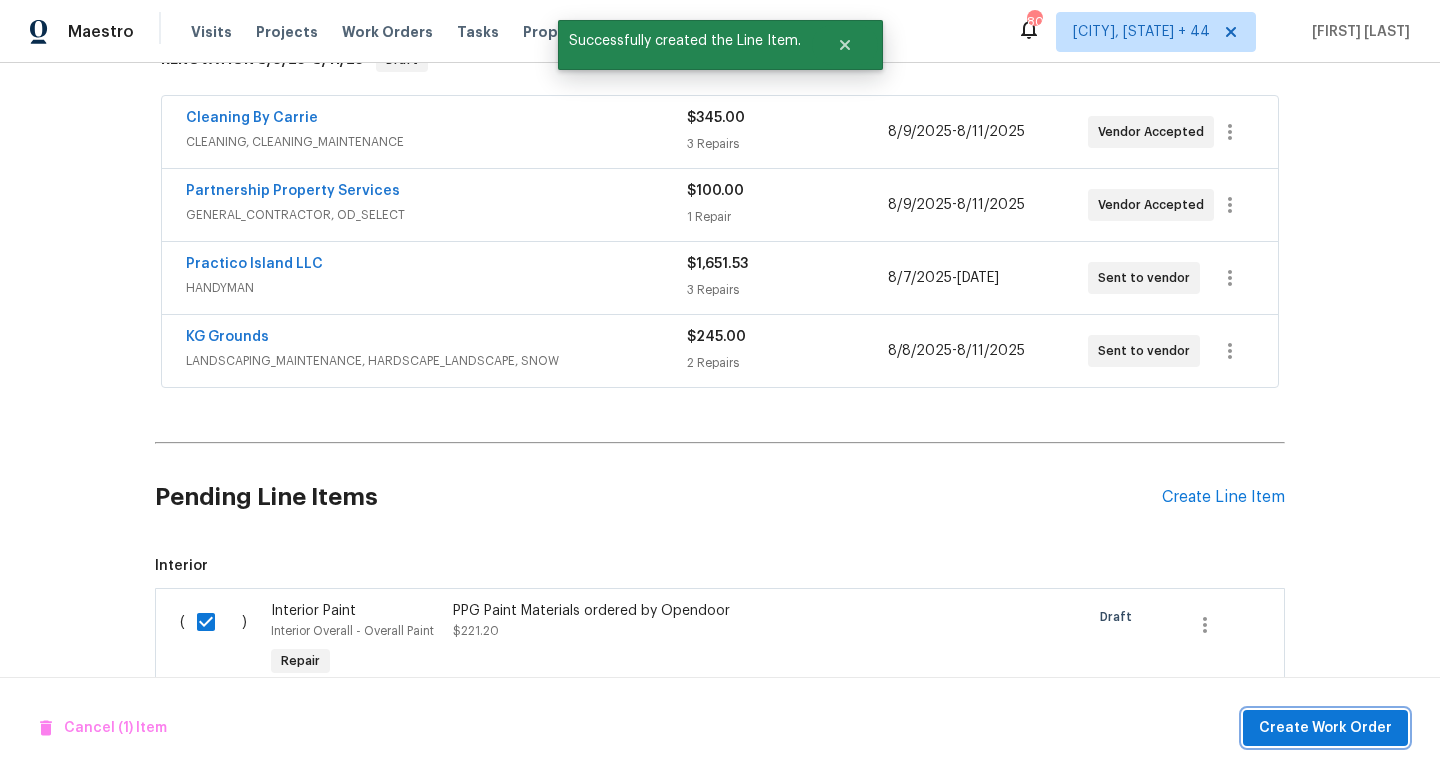 click on "Create Work Order" at bounding box center (1325, 728) 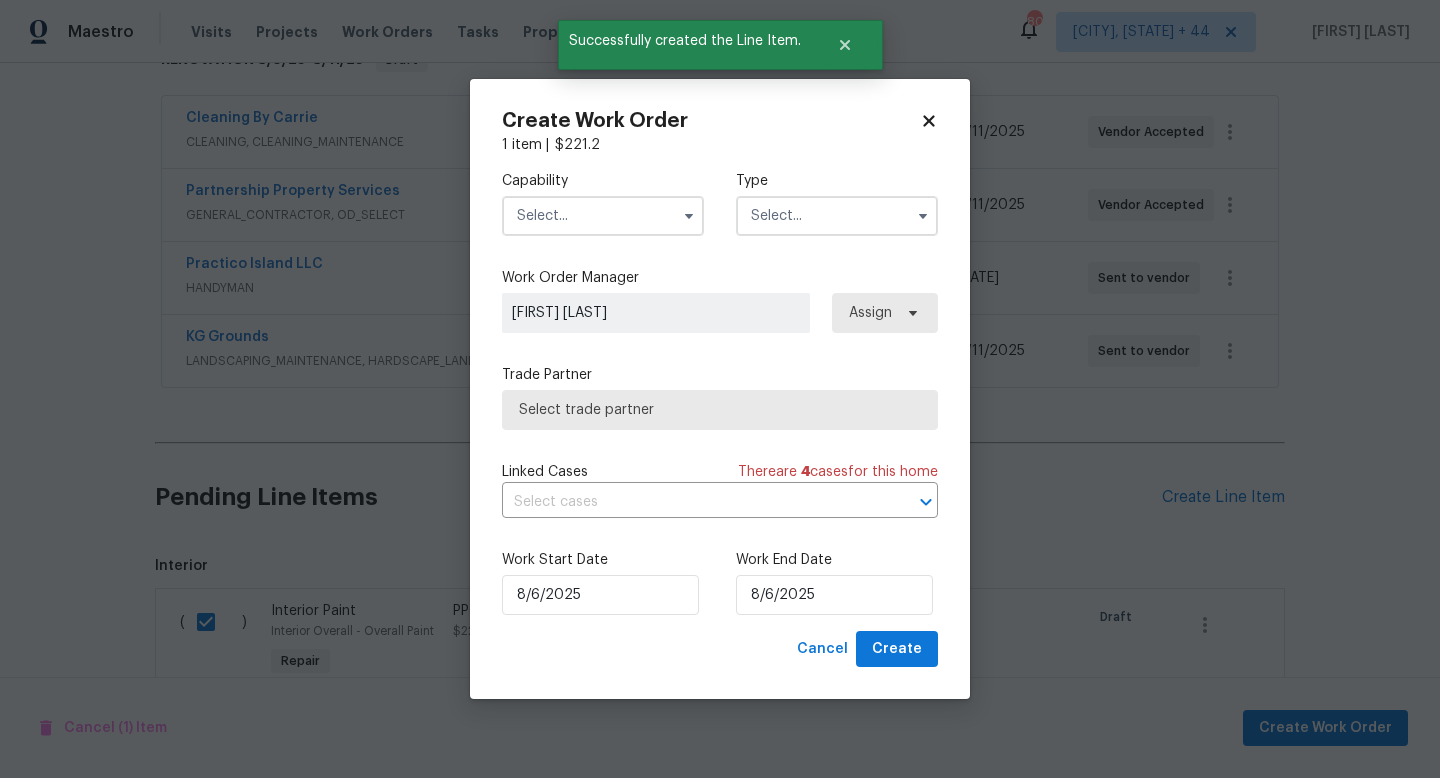 click at bounding box center (603, 216) 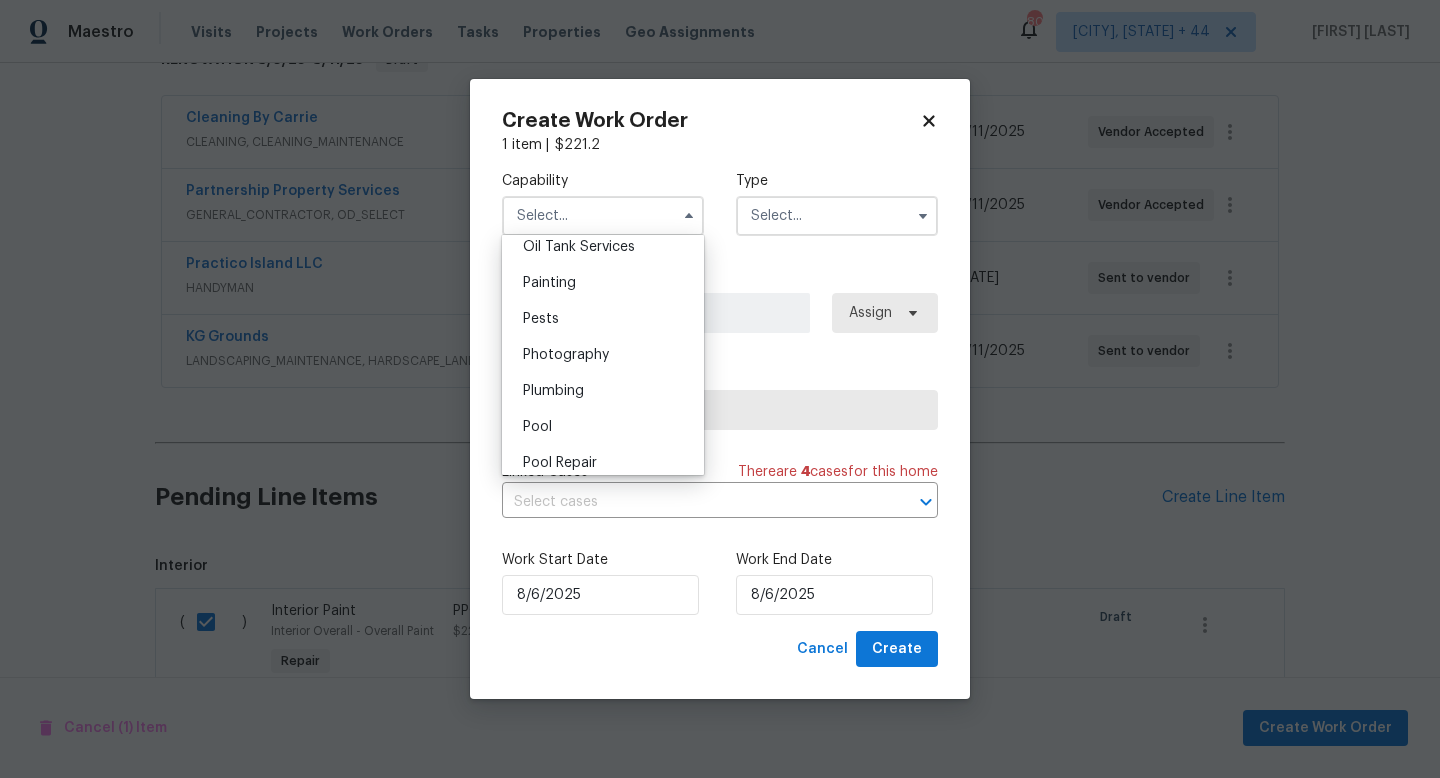 scroll, scrollTop: 1651, scrollLeft: 0, axis: vertical 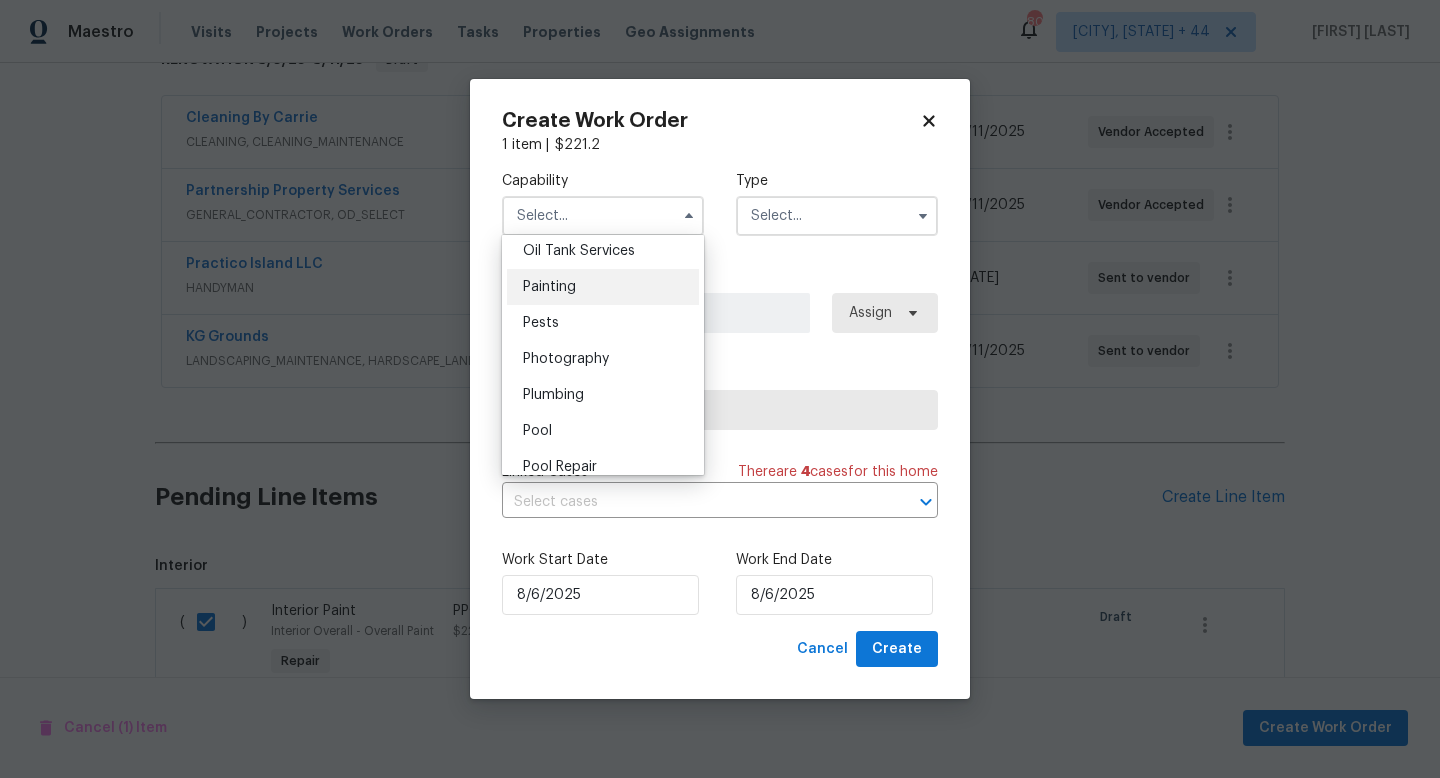 click on "Painting" at bounding box center (603, 287) 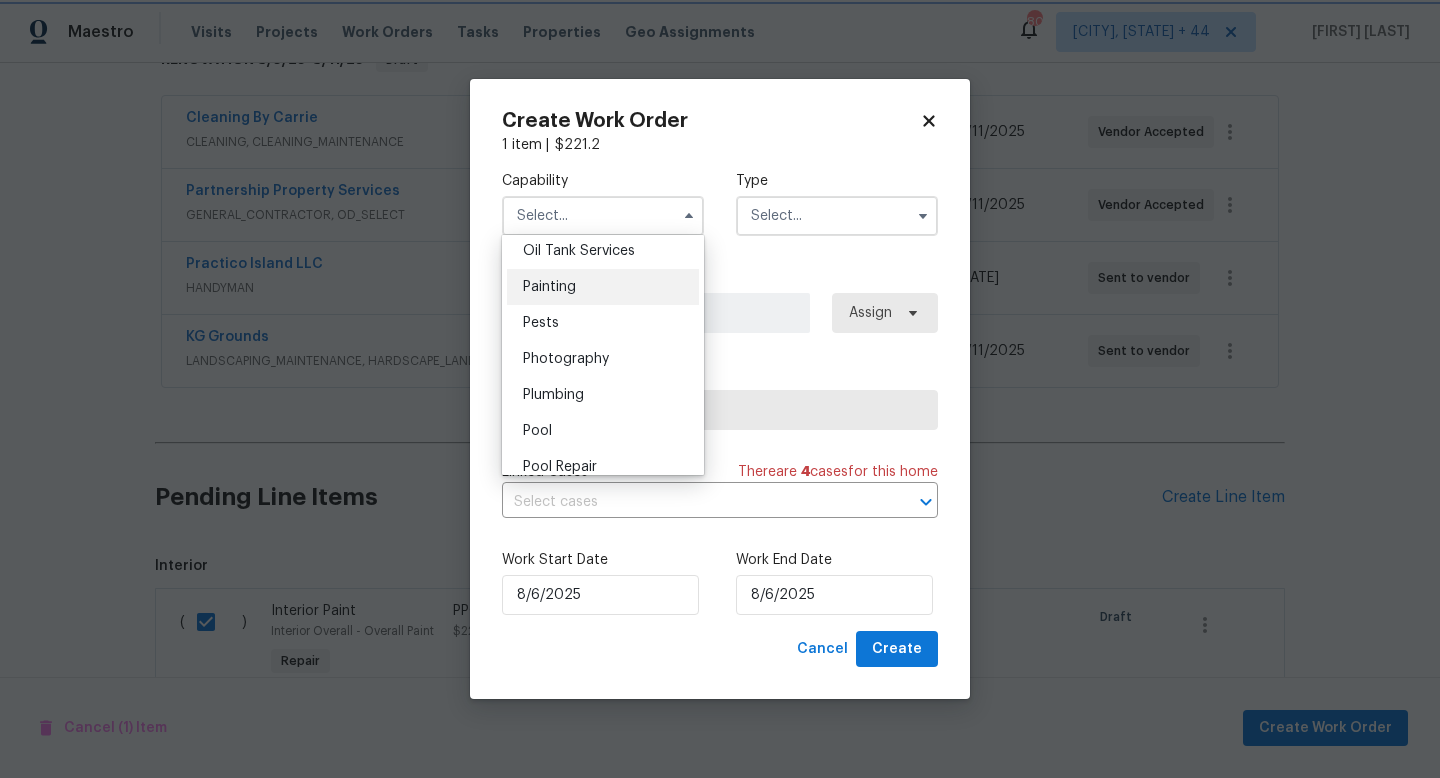 type on "Painting" 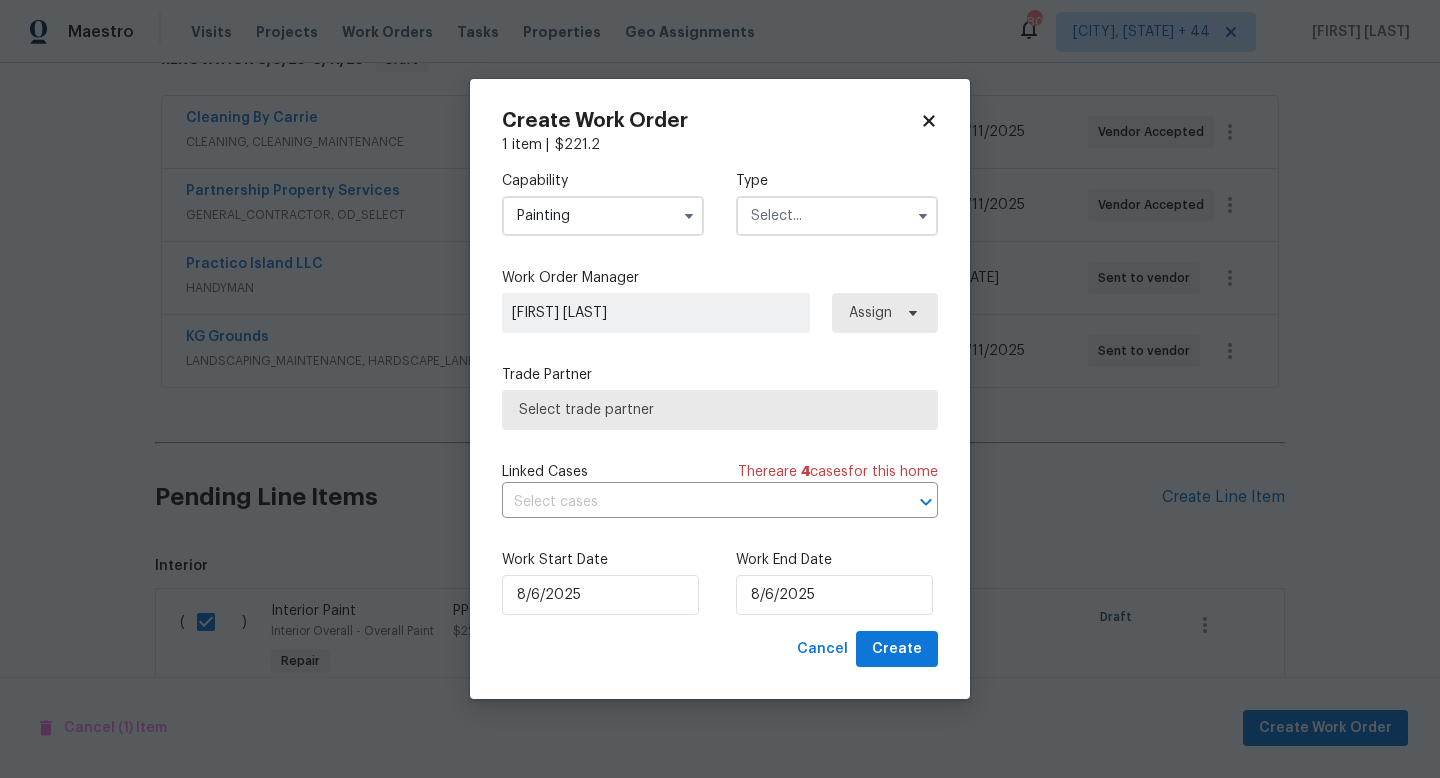 click on "Type" at bounding box center [837, 181] 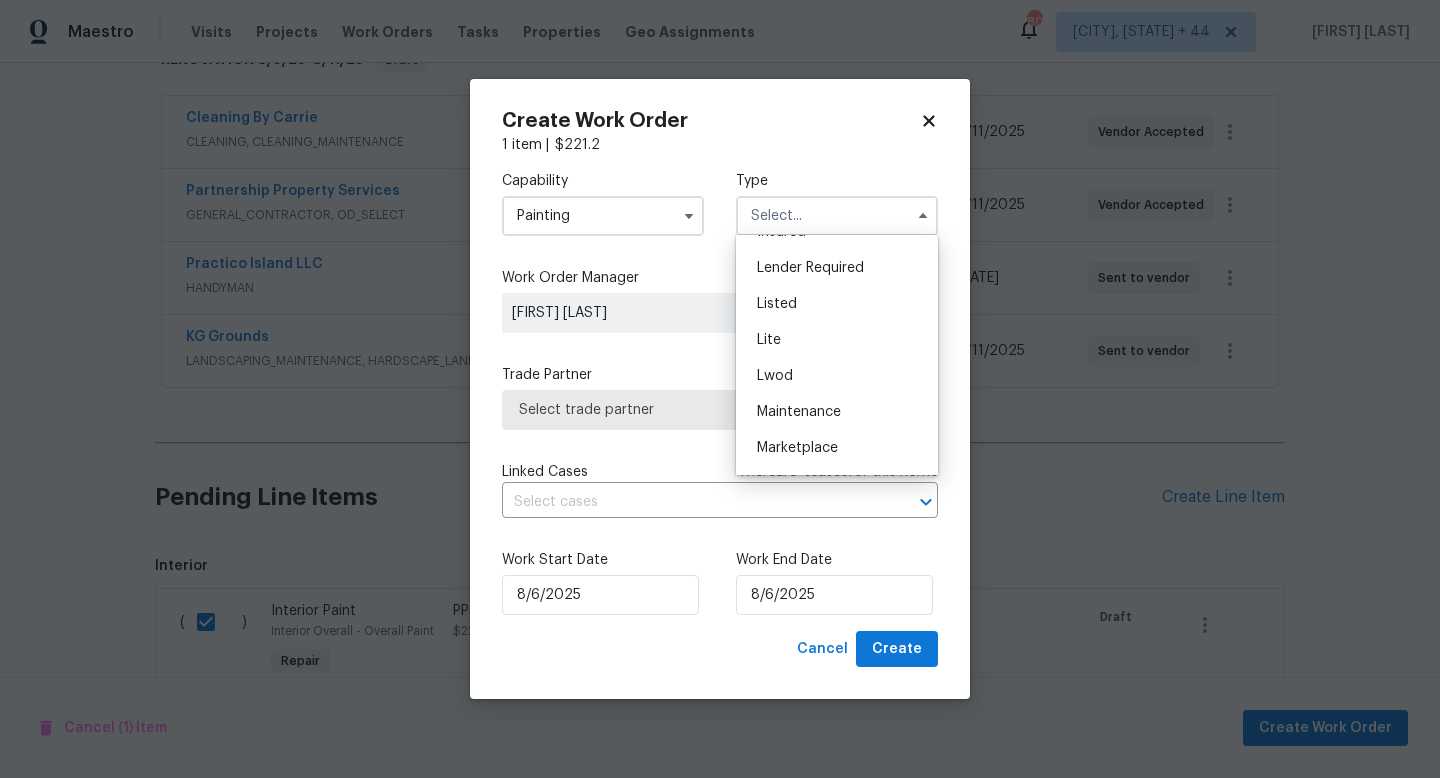 scroll, scrollTop: 454, scrollLeft: 0, axis: vertical 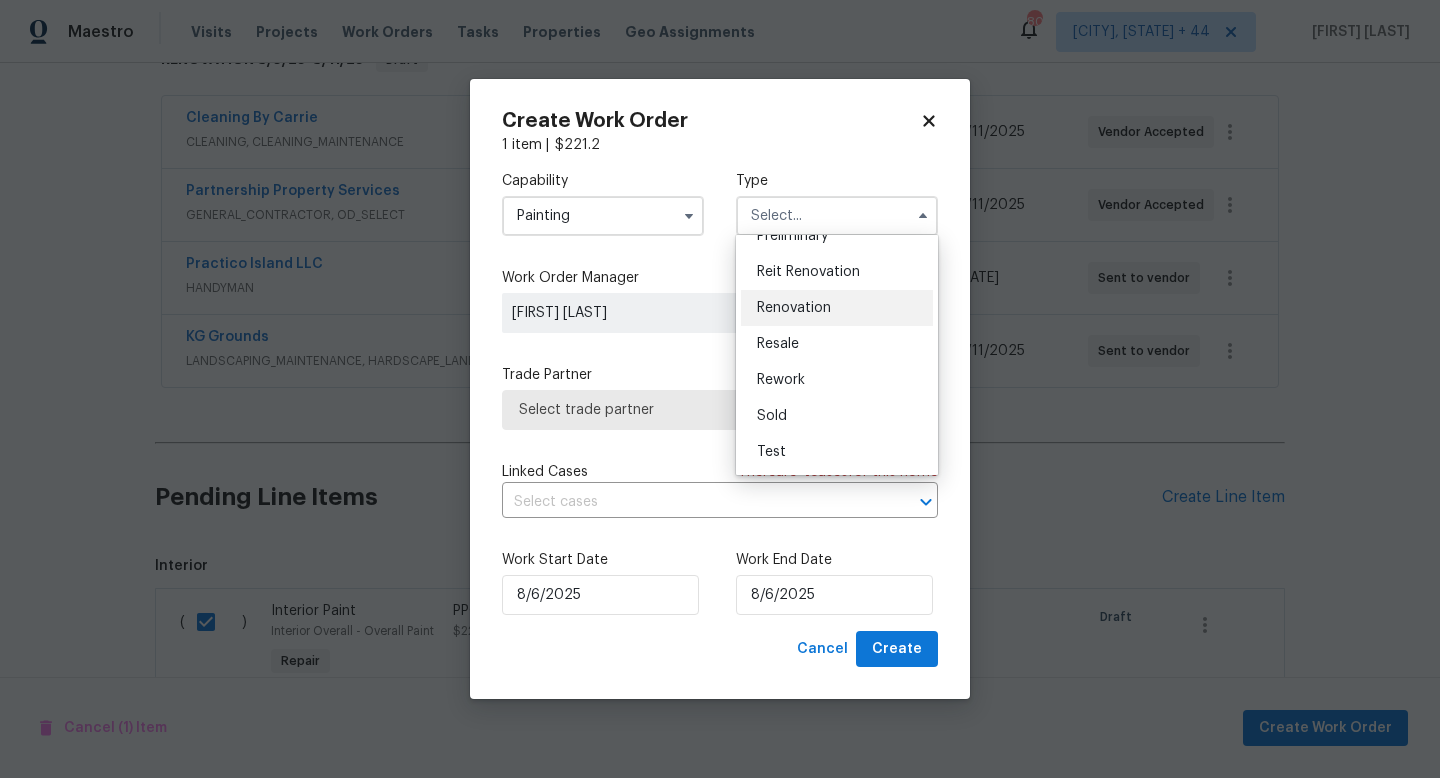 click on "Renovation" at bounding box center (794, 308) 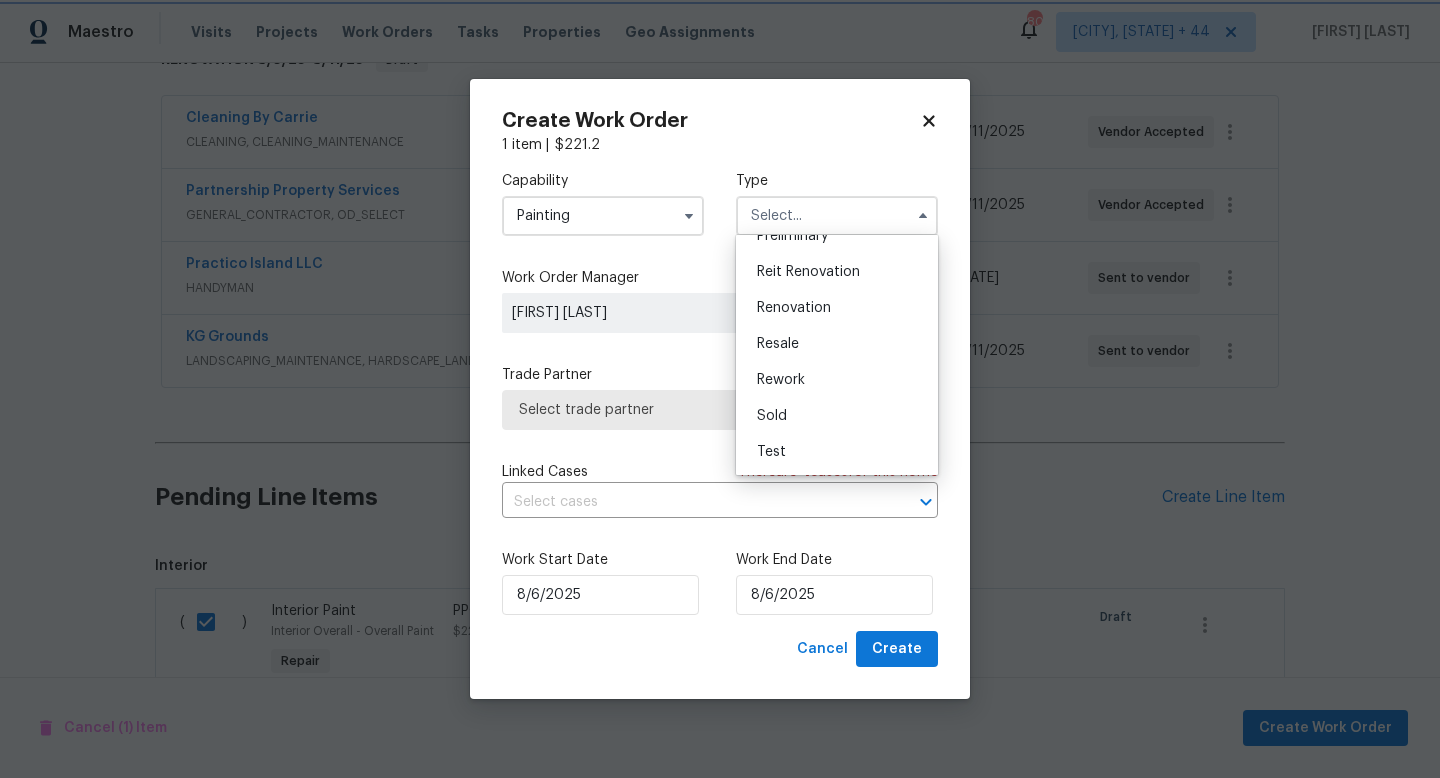 type on "Renovation" 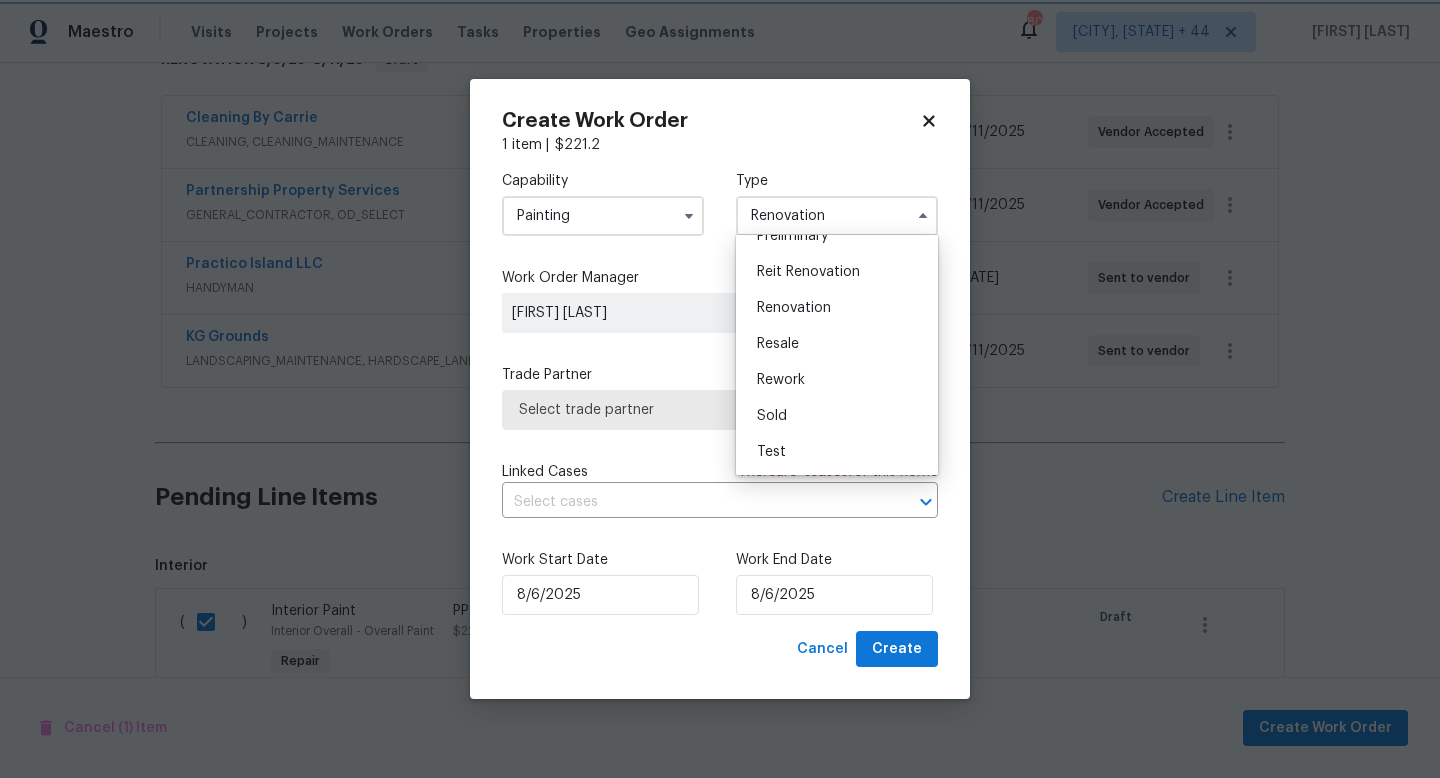 scroll, scrollTop: 0, scrollLeft: 0, axis: both 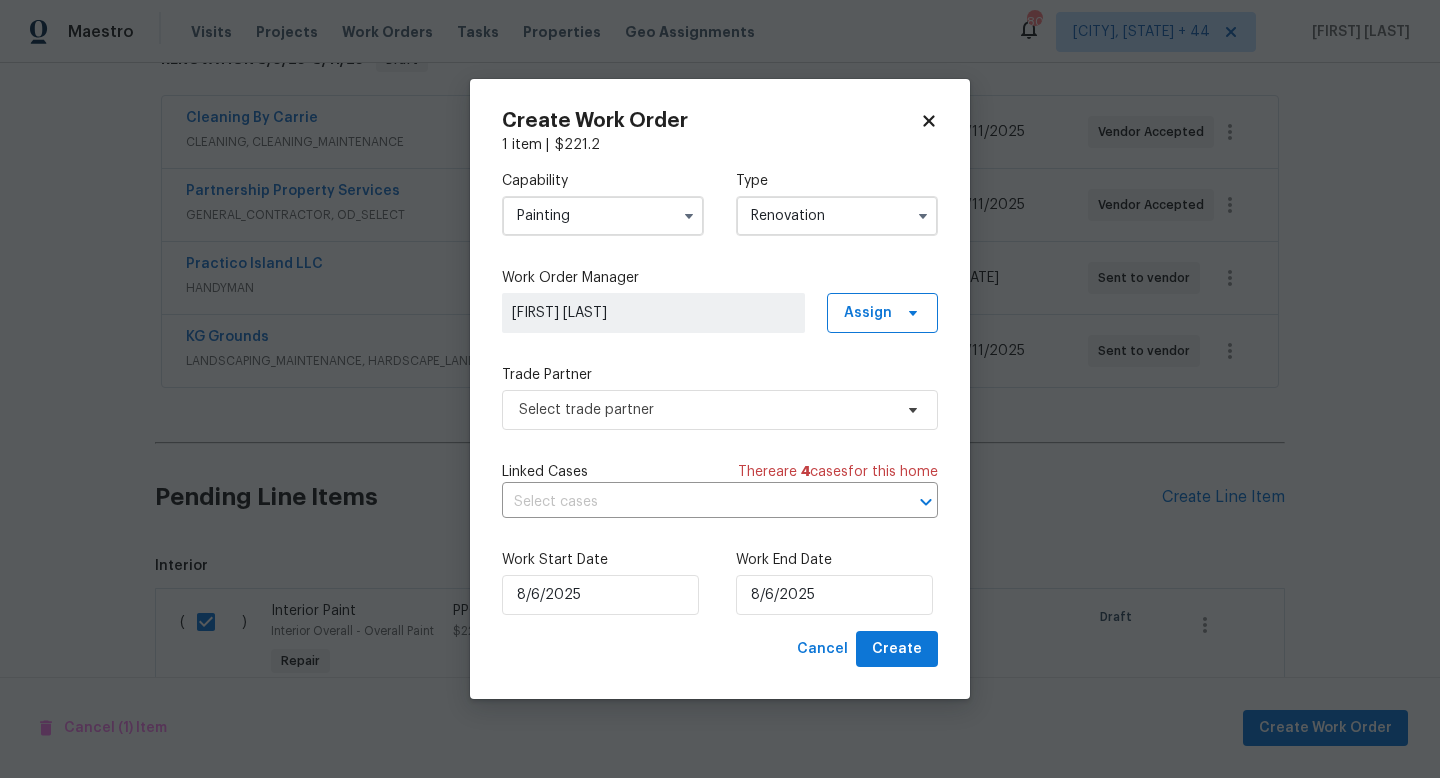 click on "Work Order Manager" at bounding box center (720, 278) 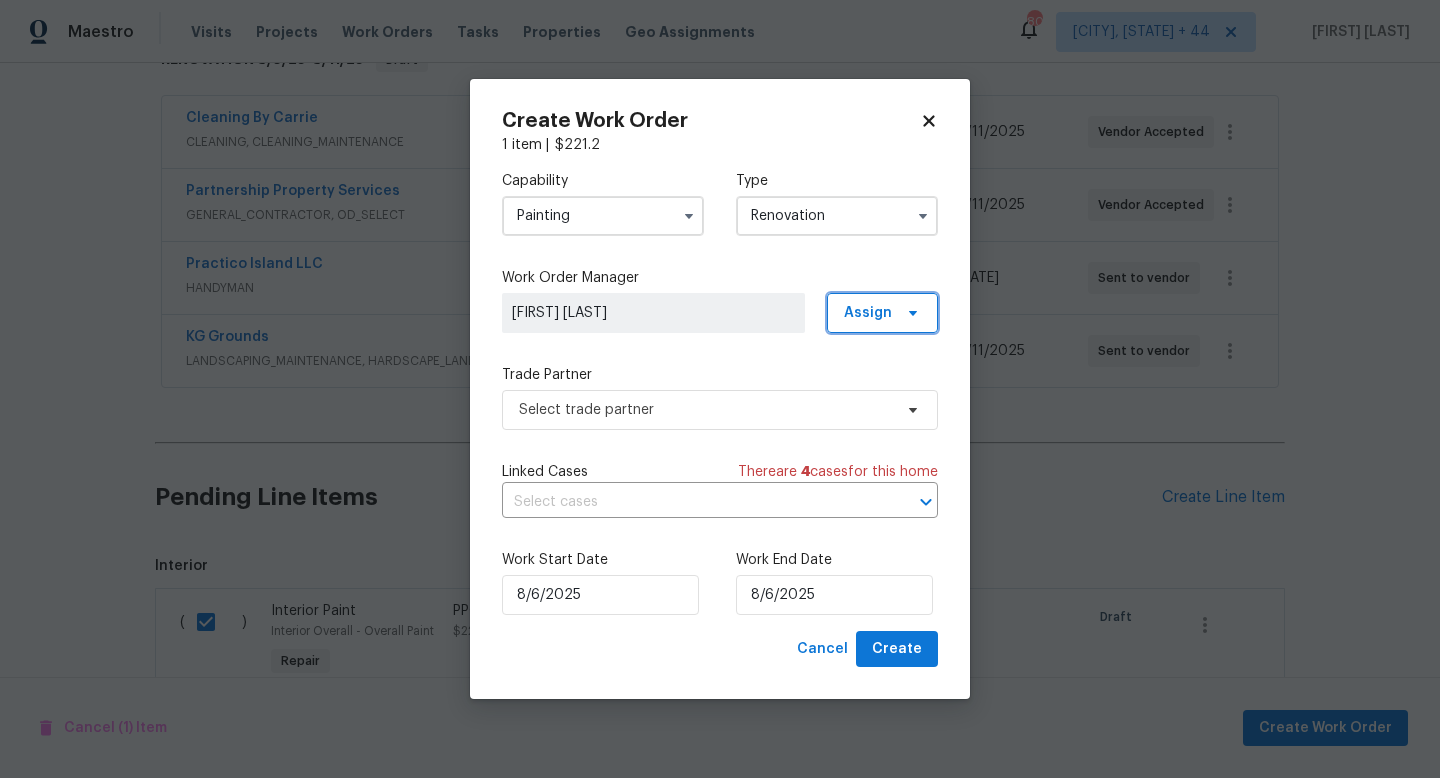 click at bounding box center (910, 313) 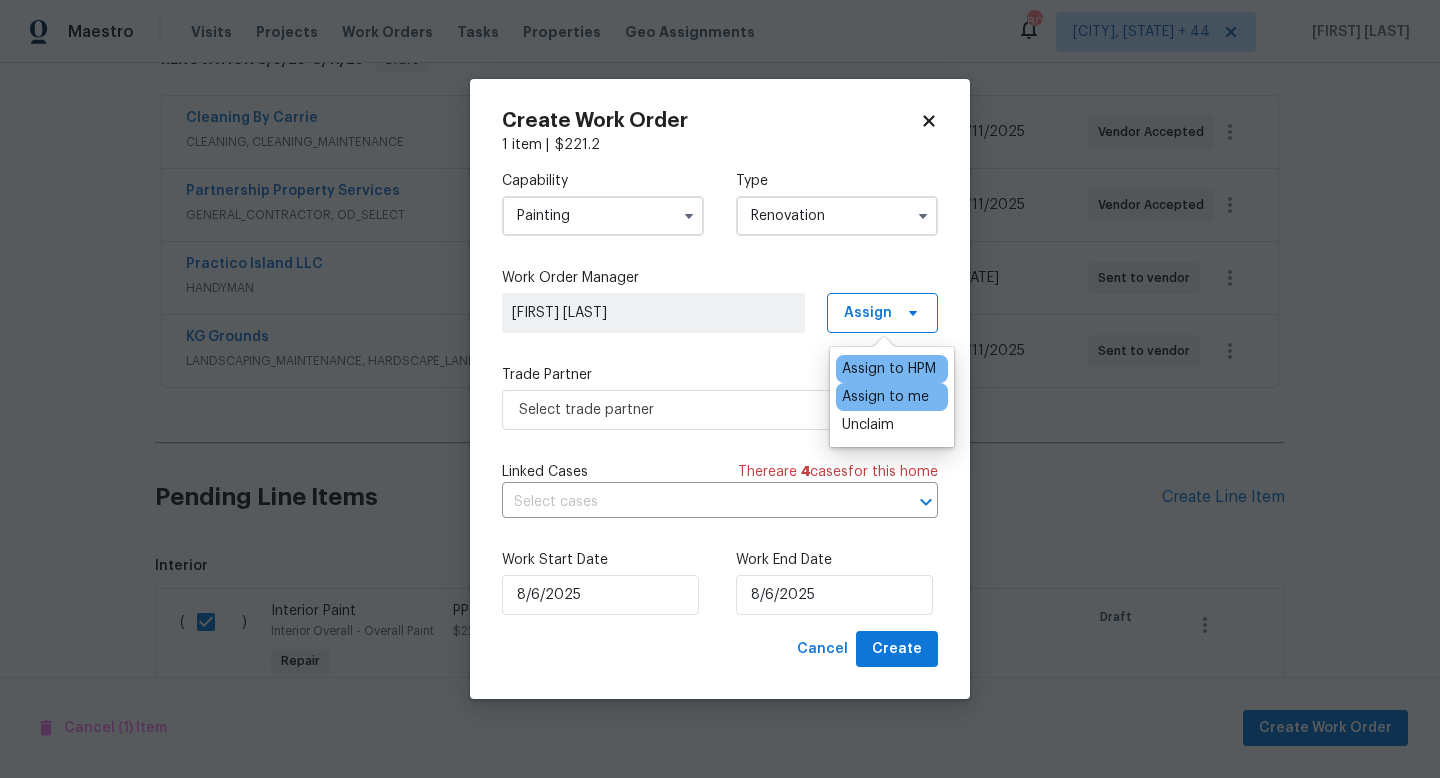 click on "Assign to me" at bounding box center (885, 397) 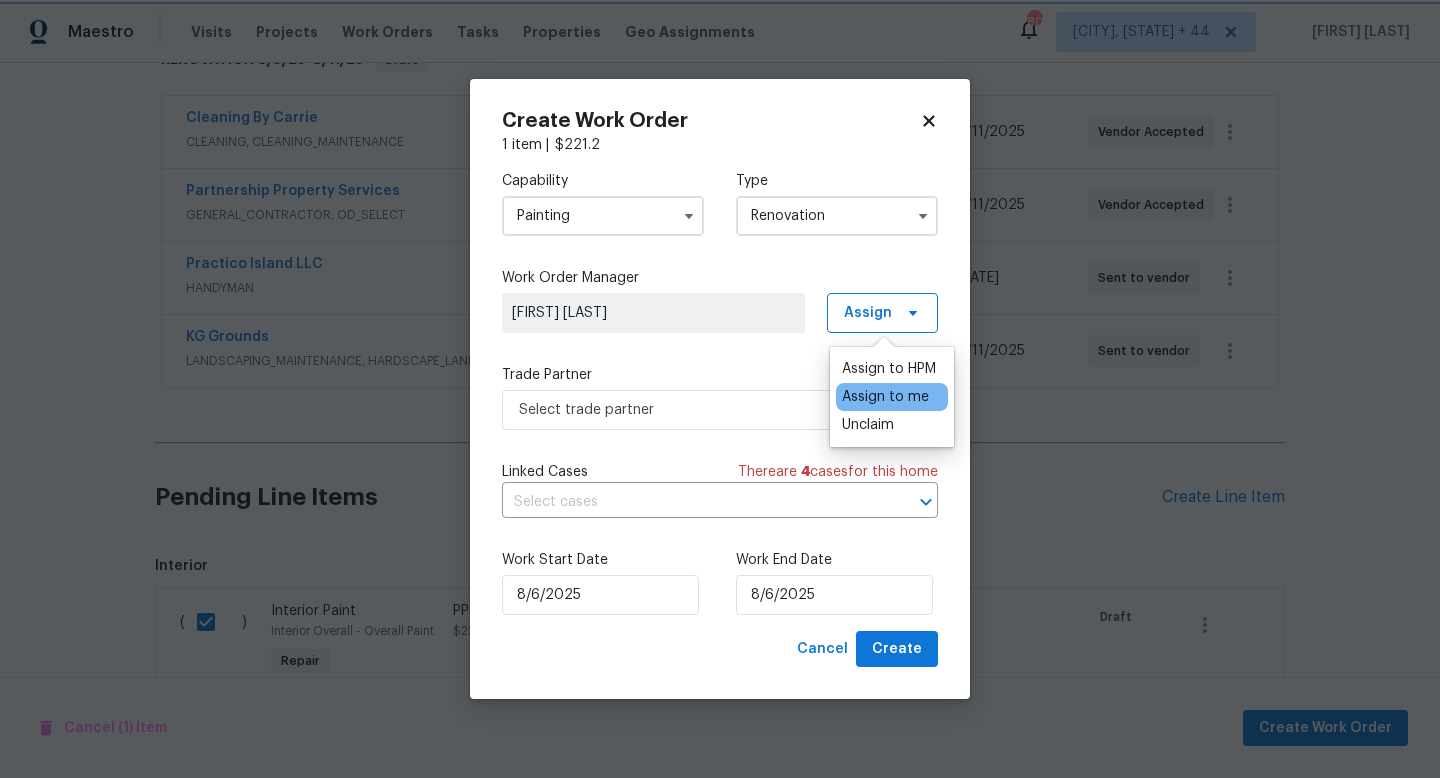 click on "Capability   Painting Type   Renovation Work Order Manager   Zenah Haddad Assign Trade Partner   Select trade partner Linked Cases There  are   4  case s  for this home   ​ Work Start Date   8/6/2025 Work End Date   8/6/2025" at bounding box center (720, 393) 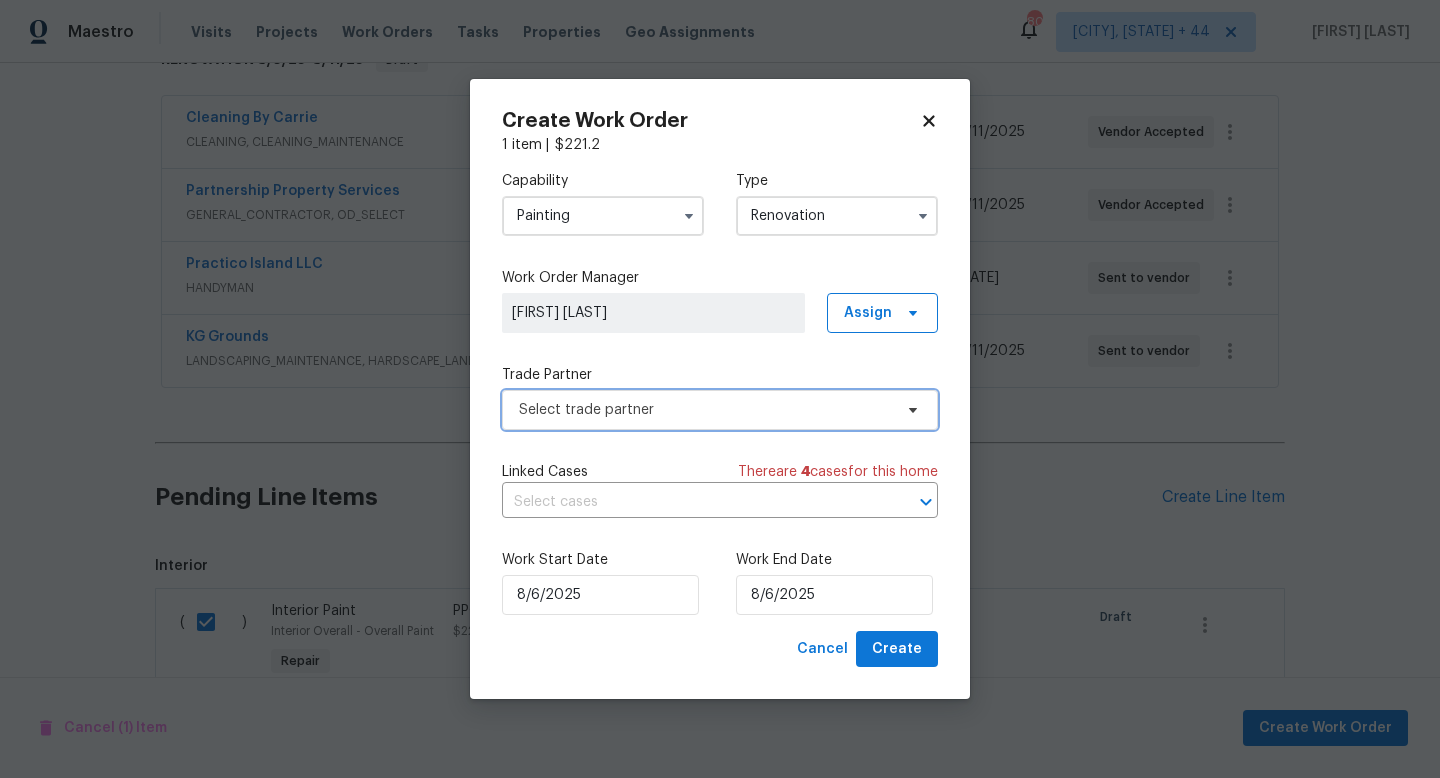 click on "Select trade partner" at bounding box center (705, 410) 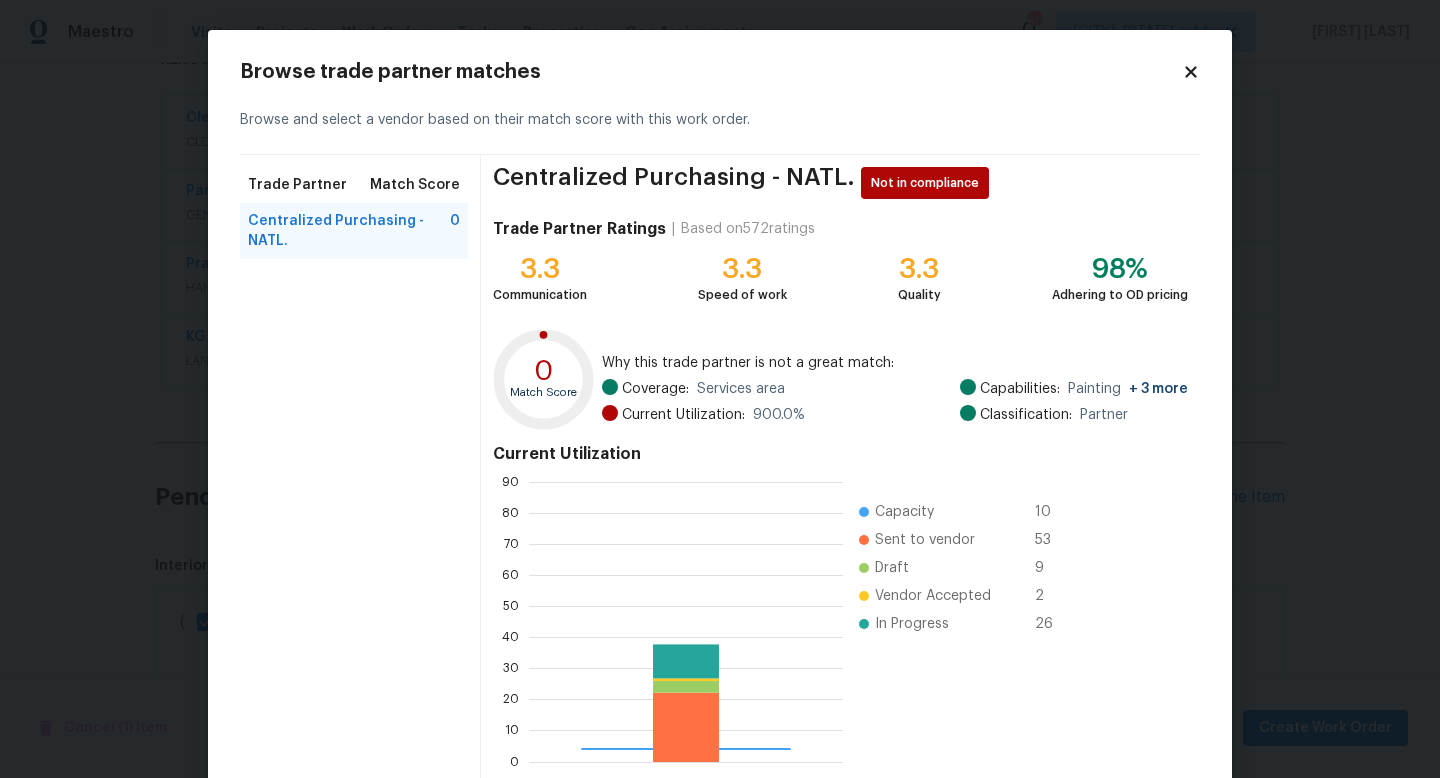 scroll, scrollTop: 2, scrollLeft: 1, axis: both 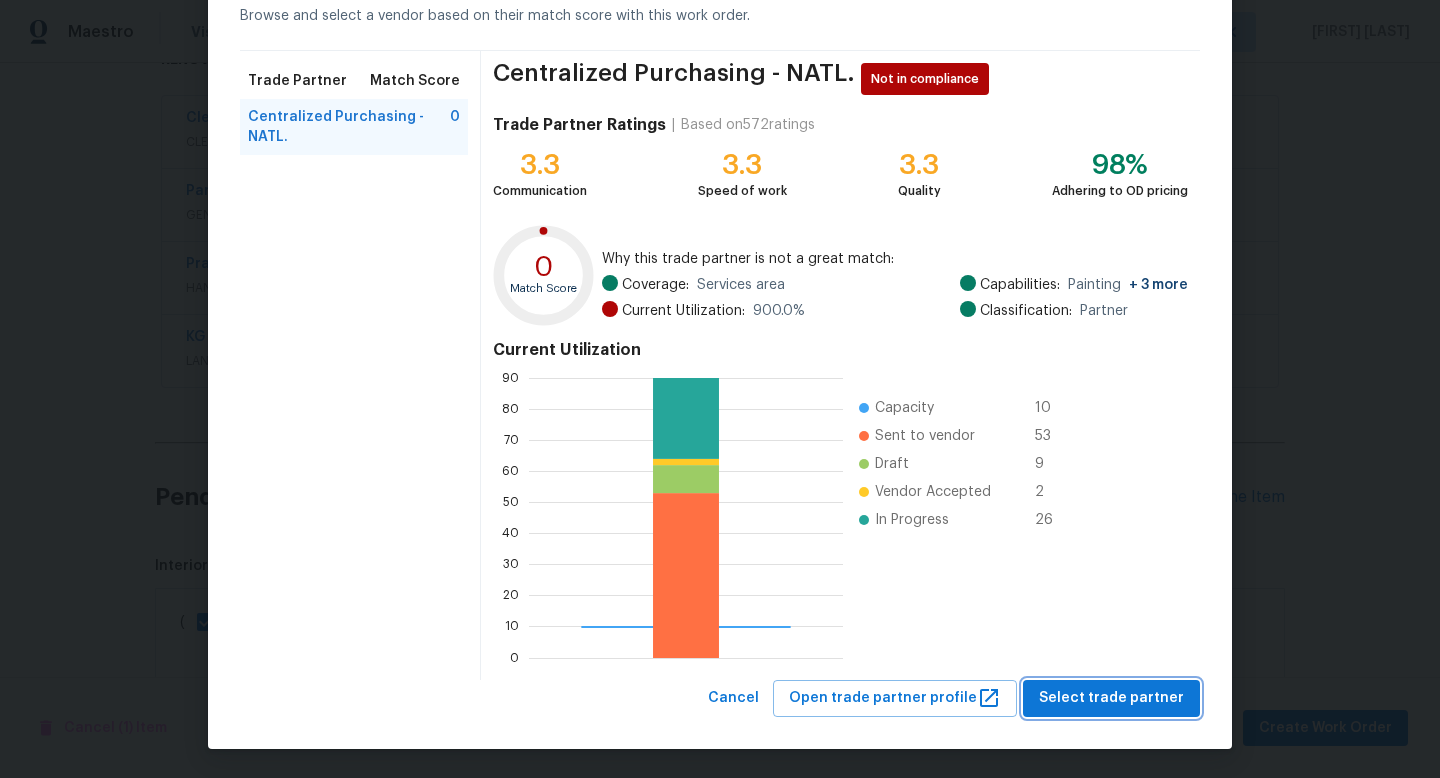 click on "Select trade partner" at bounding box center [1111, 698] 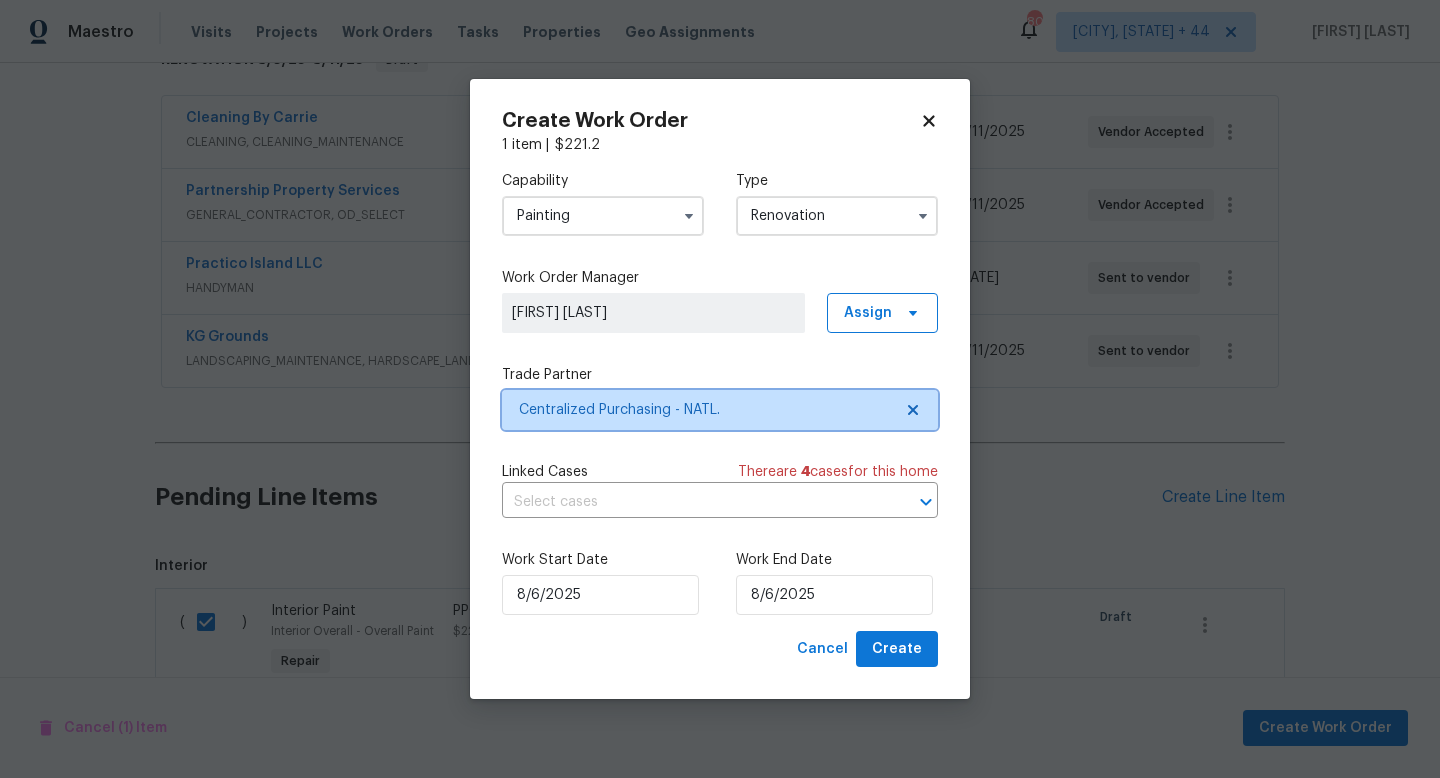 scroll, scrollTop: 0, scrollLeft: 0, axis: both 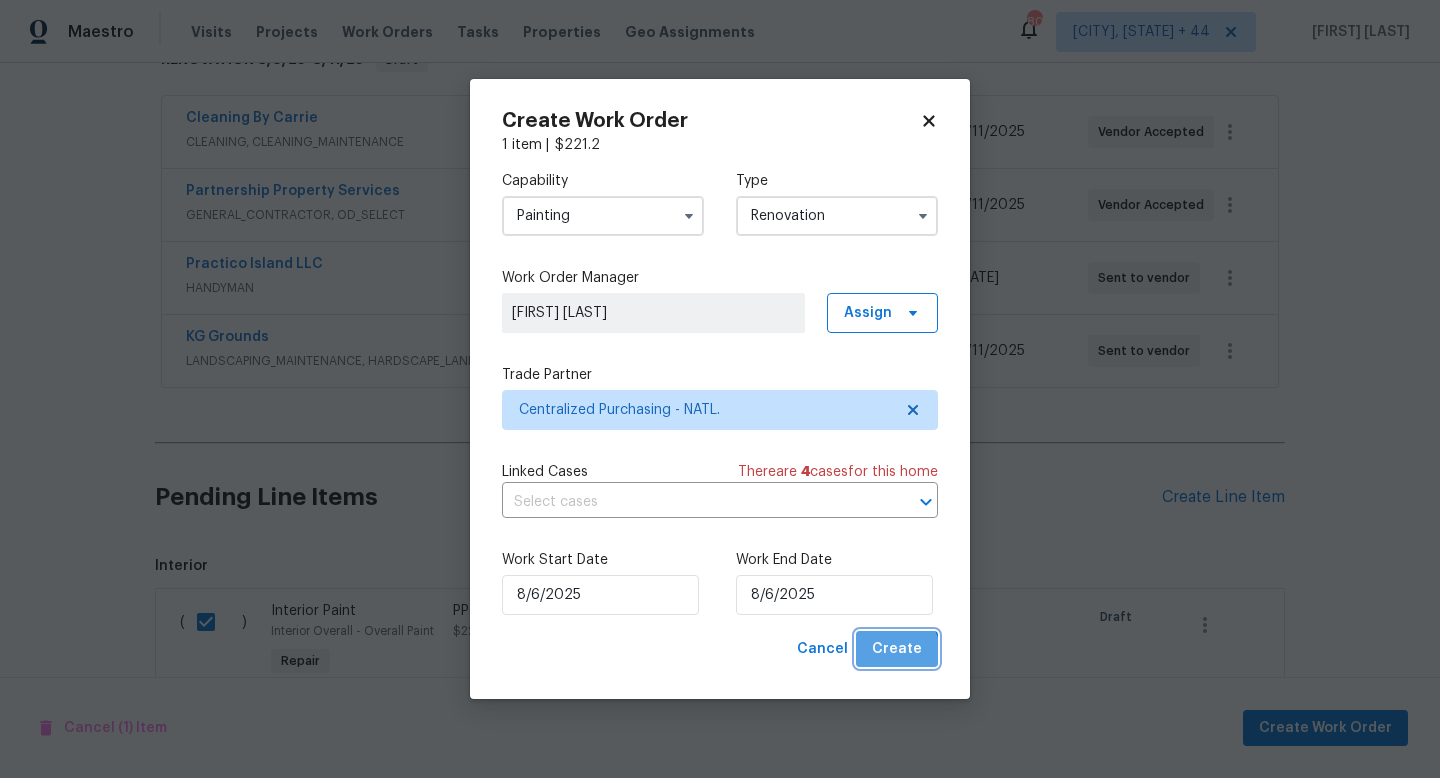 click on "Create" at bounding box center [897, 649] 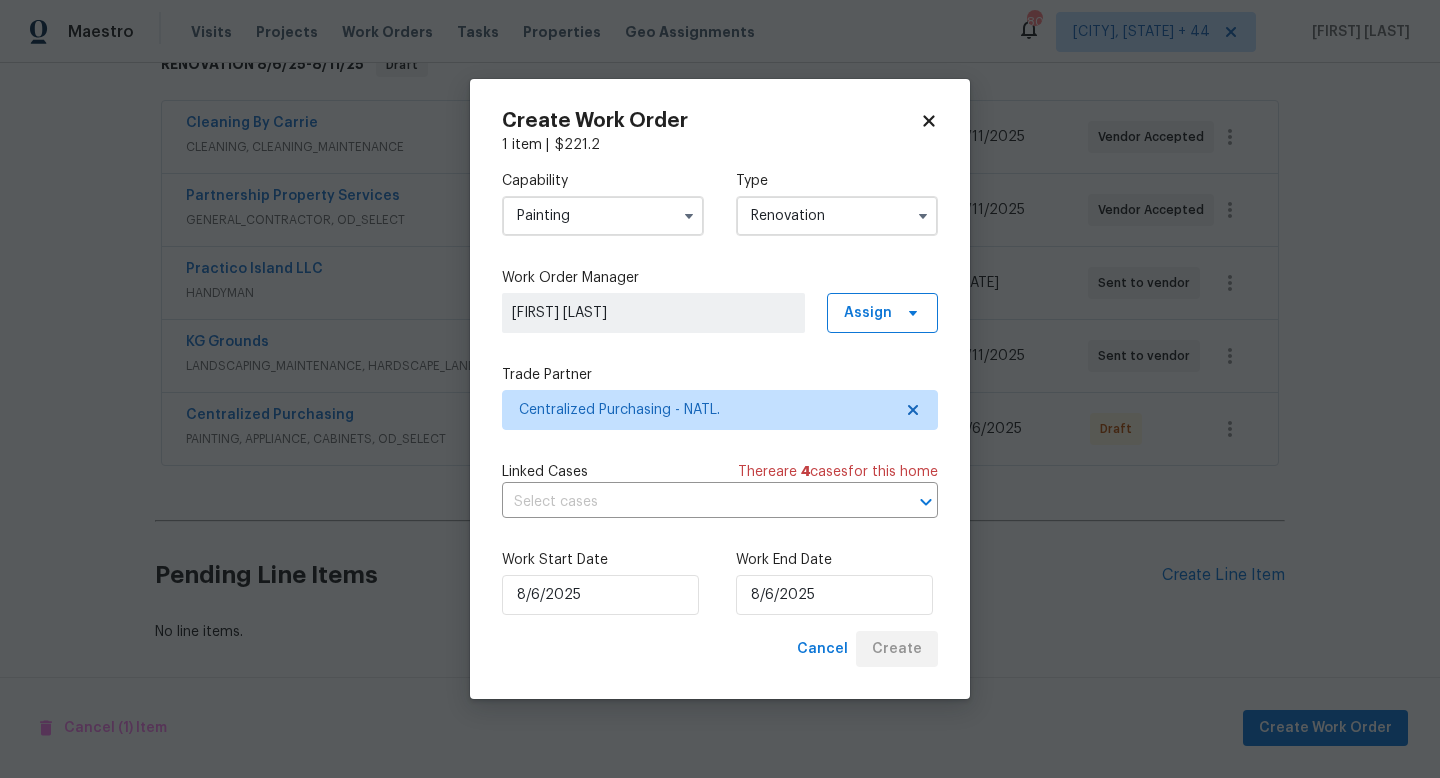 scroll, scrollTop: 346, scrollLeft: 0, axis: vertical 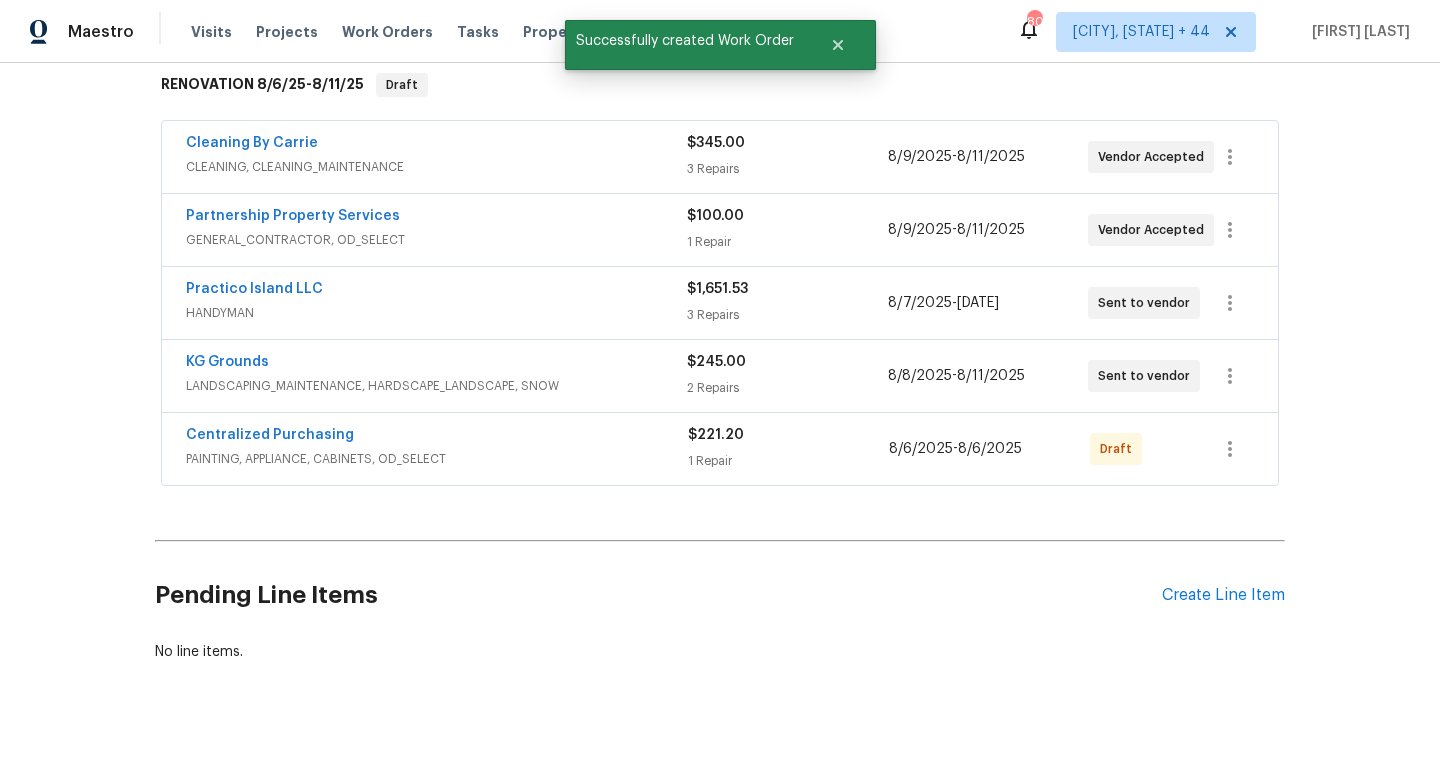 click on "Centralized Purchasing" at bounding box center (270, 435) 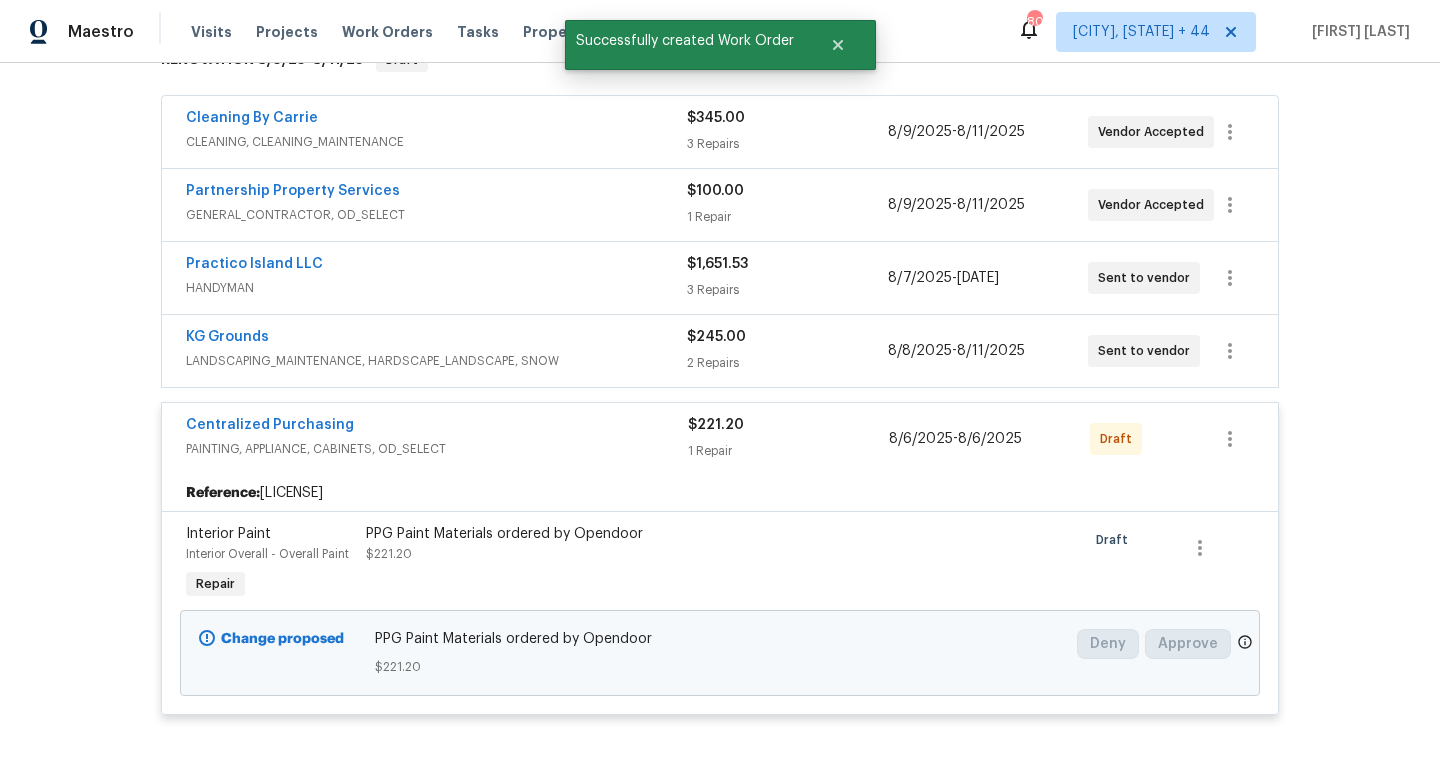 click on "Centralized Purchasing" at bounding box center [437, 427] 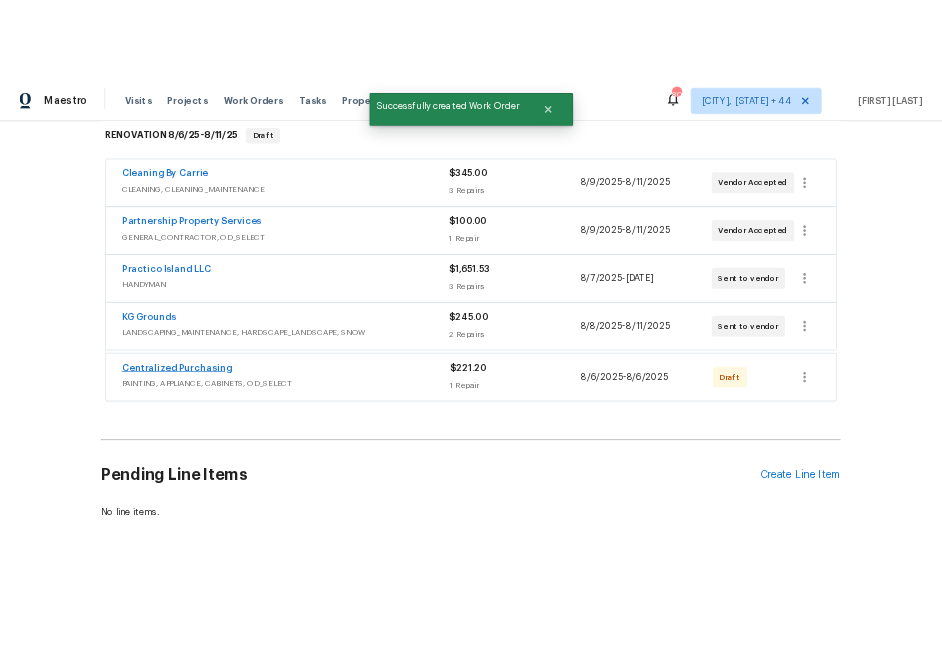 scroll, scrollTop: 346, scrollLeft: 0, axis: vertical 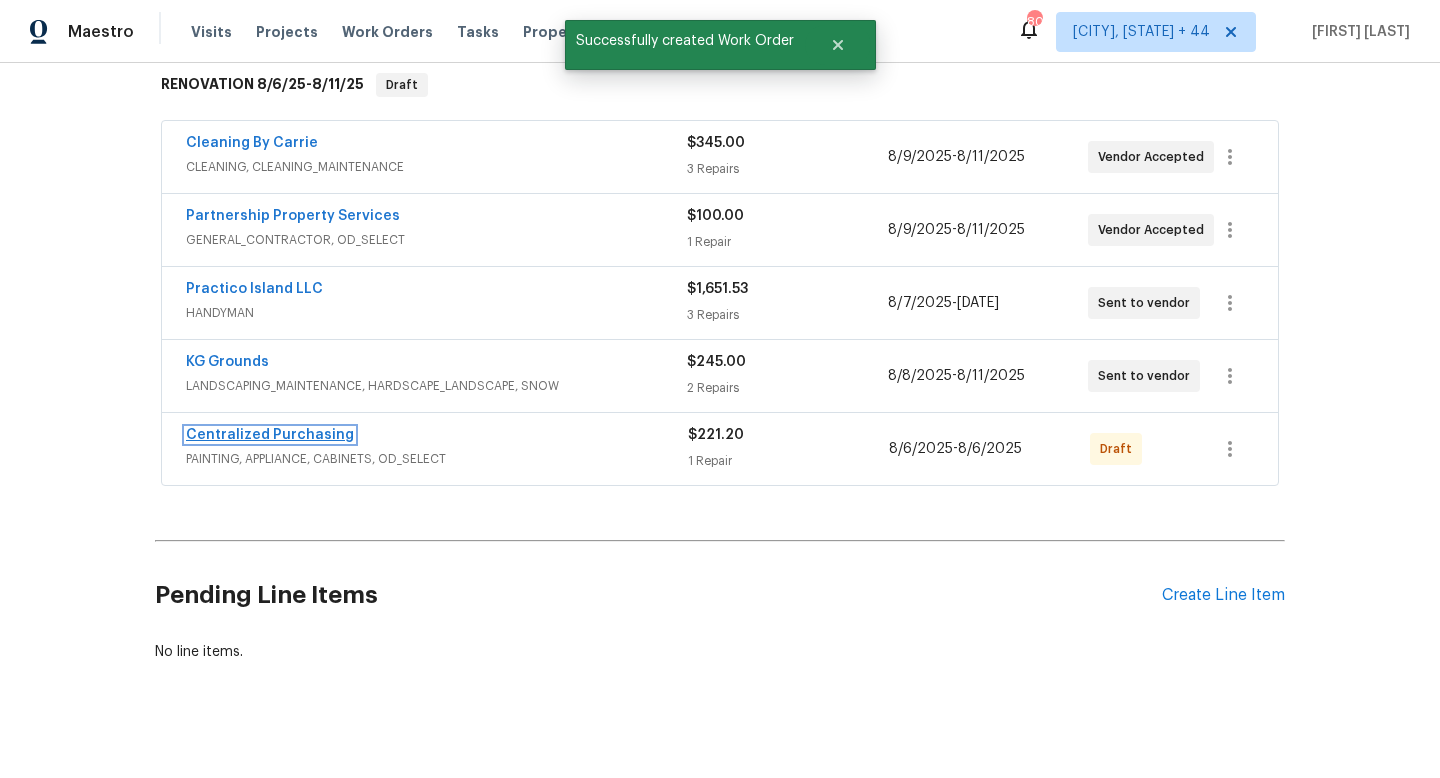 click on "Centralized Purchasing" at bounding box center (270, 435) 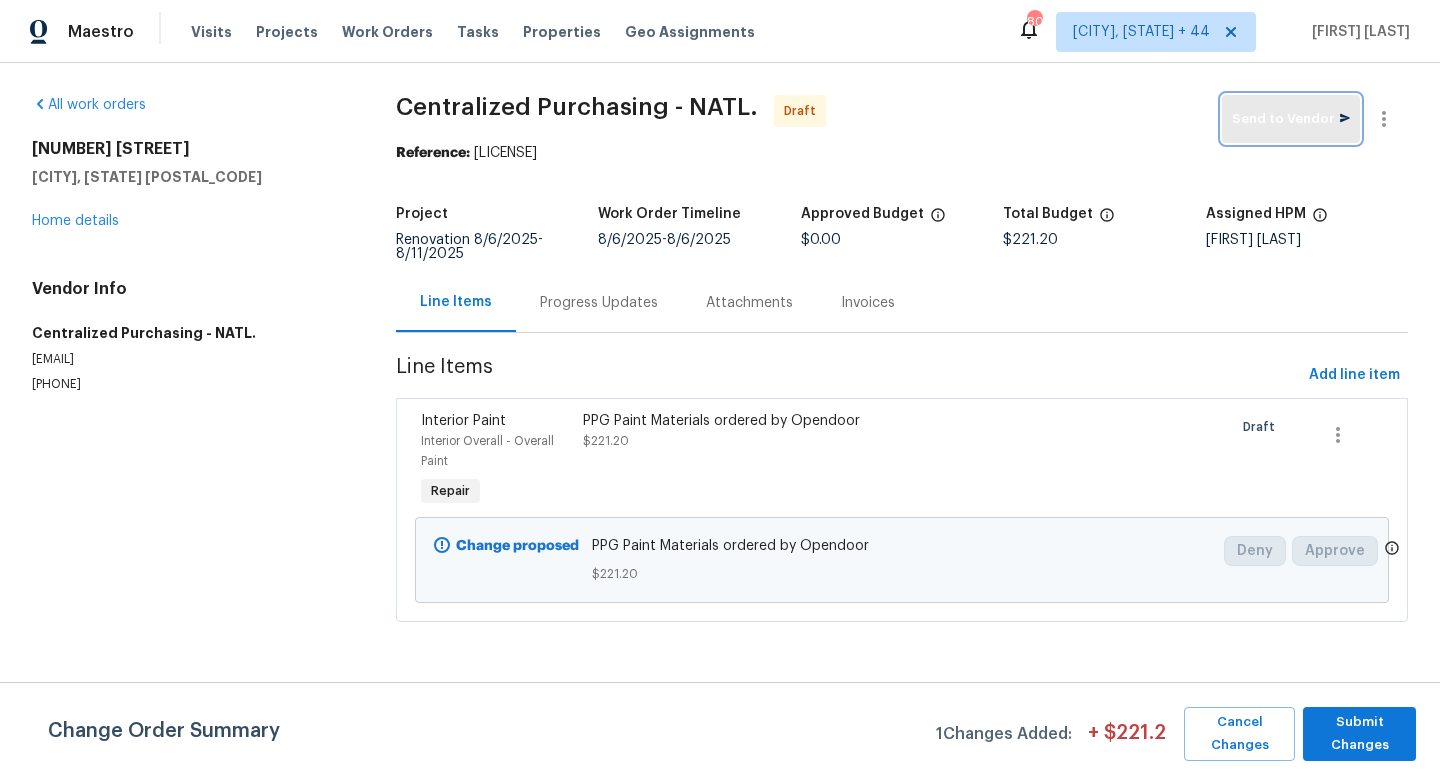click on "Send to Vendor" at bounding box center (1291, 119) 